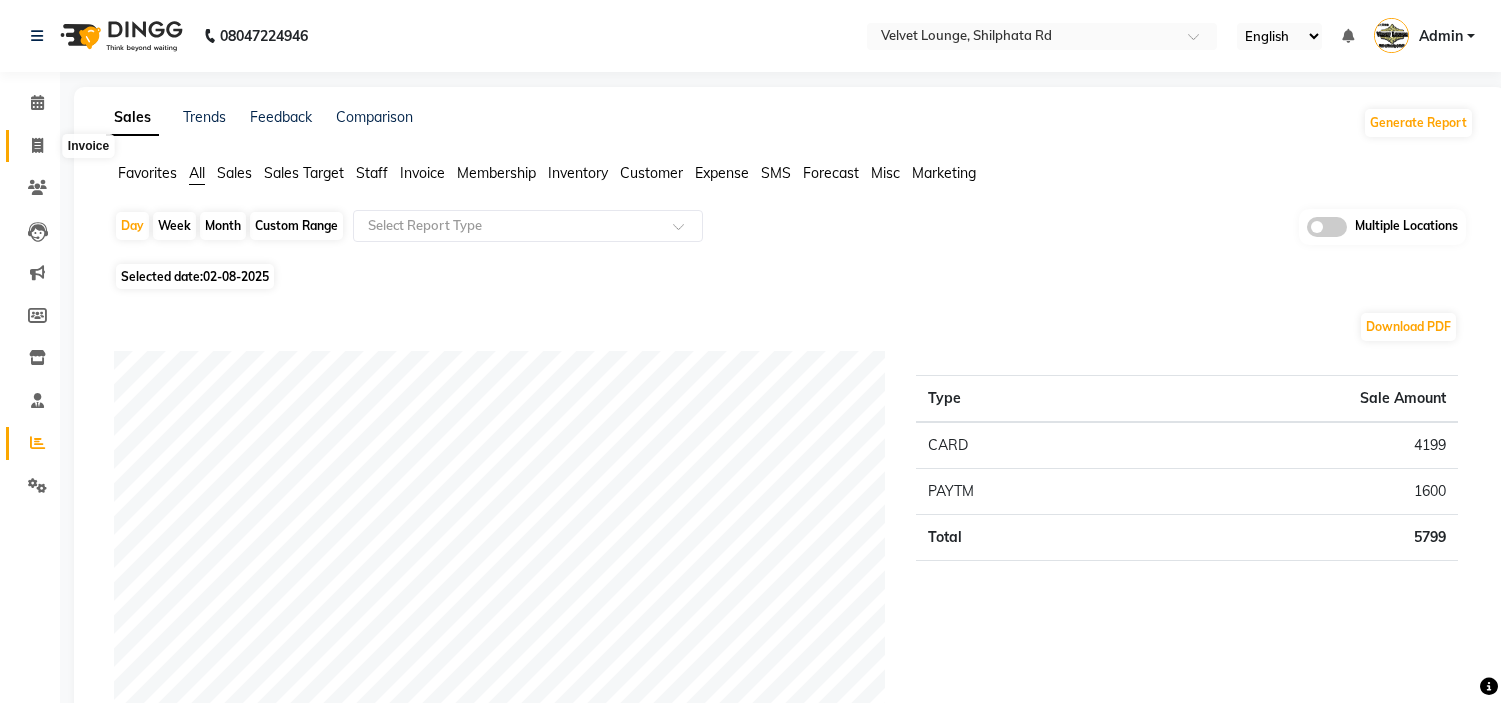 scroll, scrollTop: 0, scrollLeft: 0, axis: both 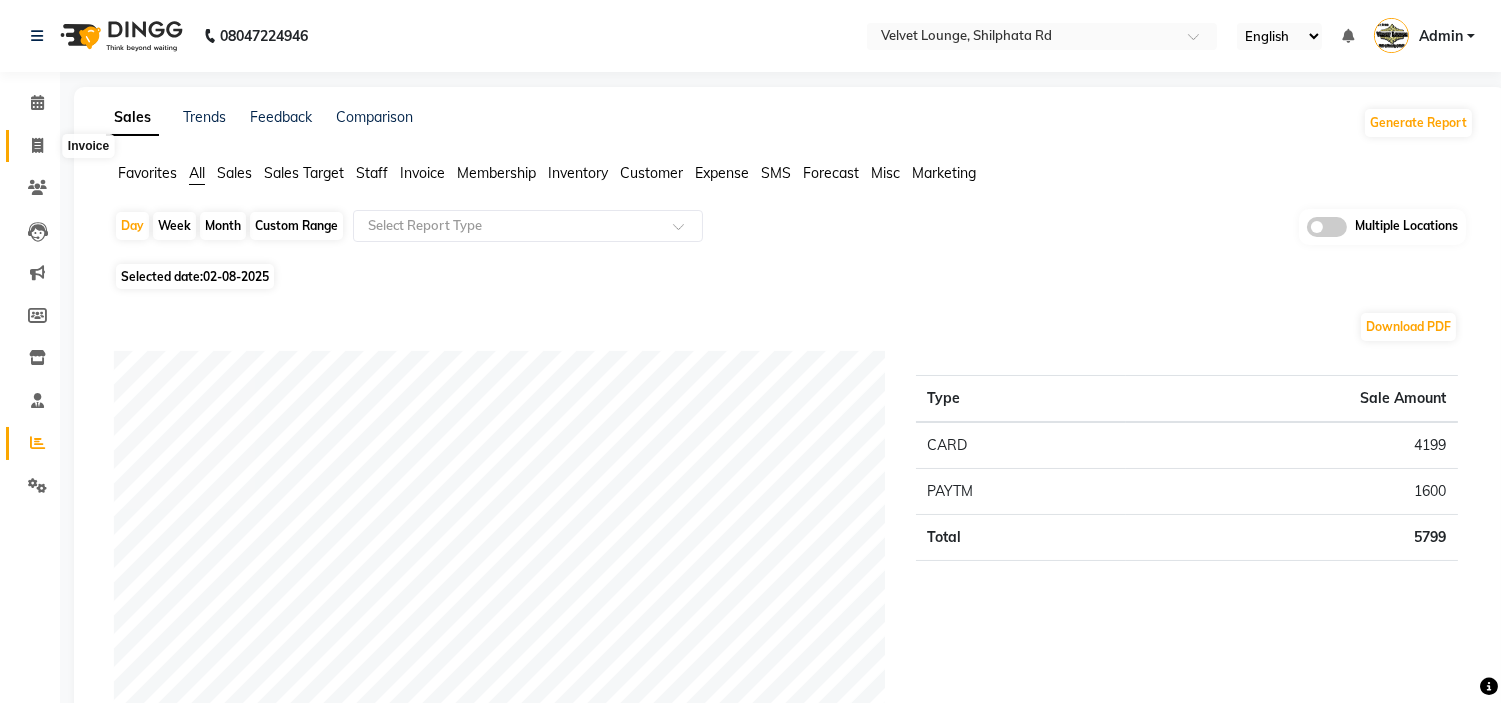 click 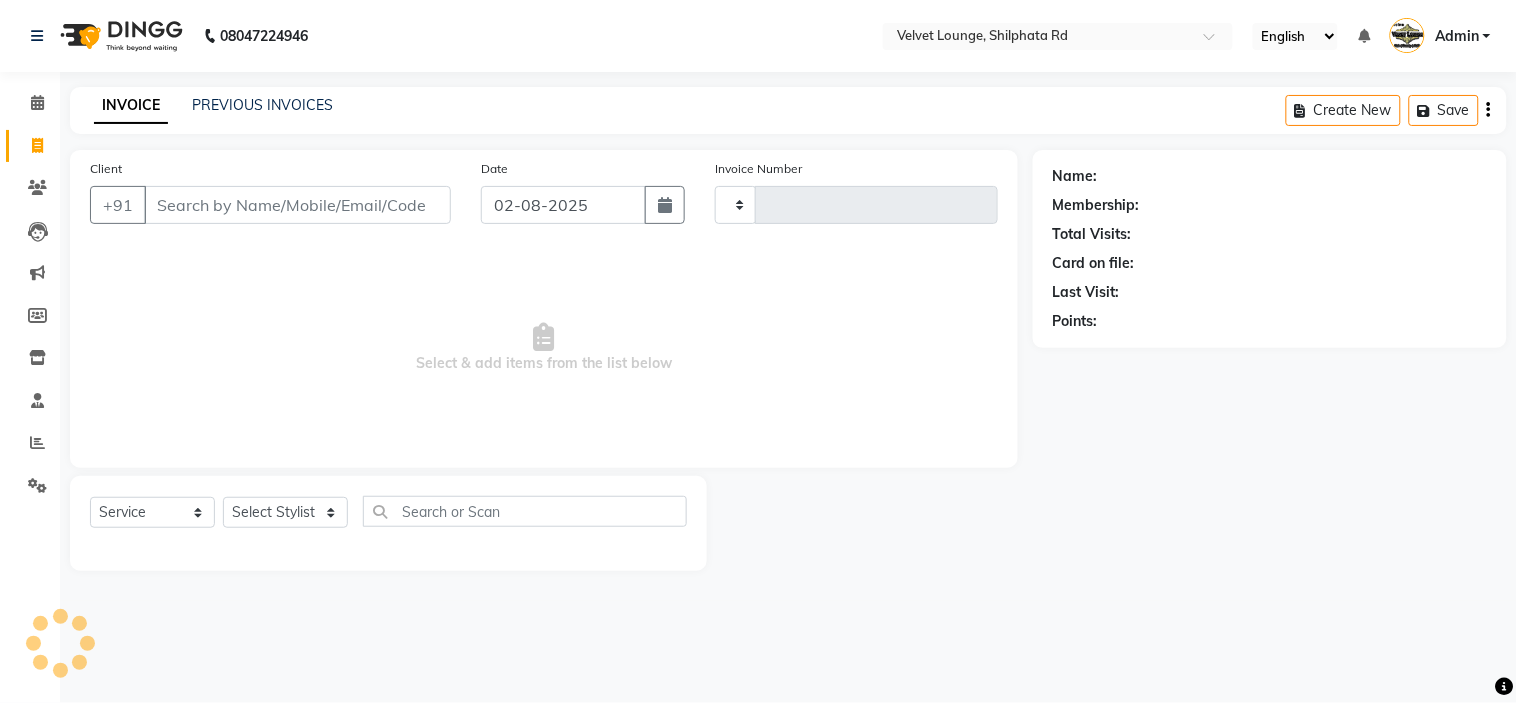 type on "1592" 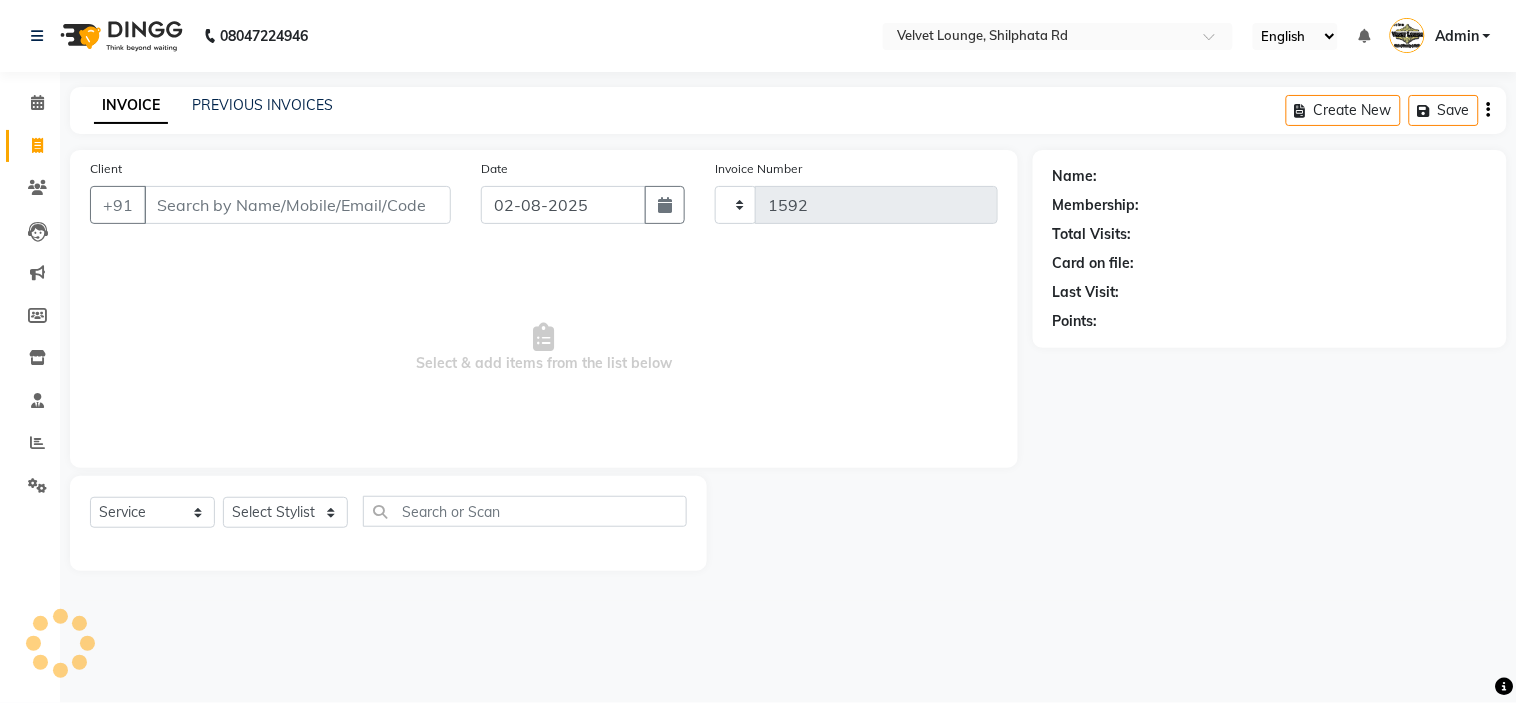 select on "122" 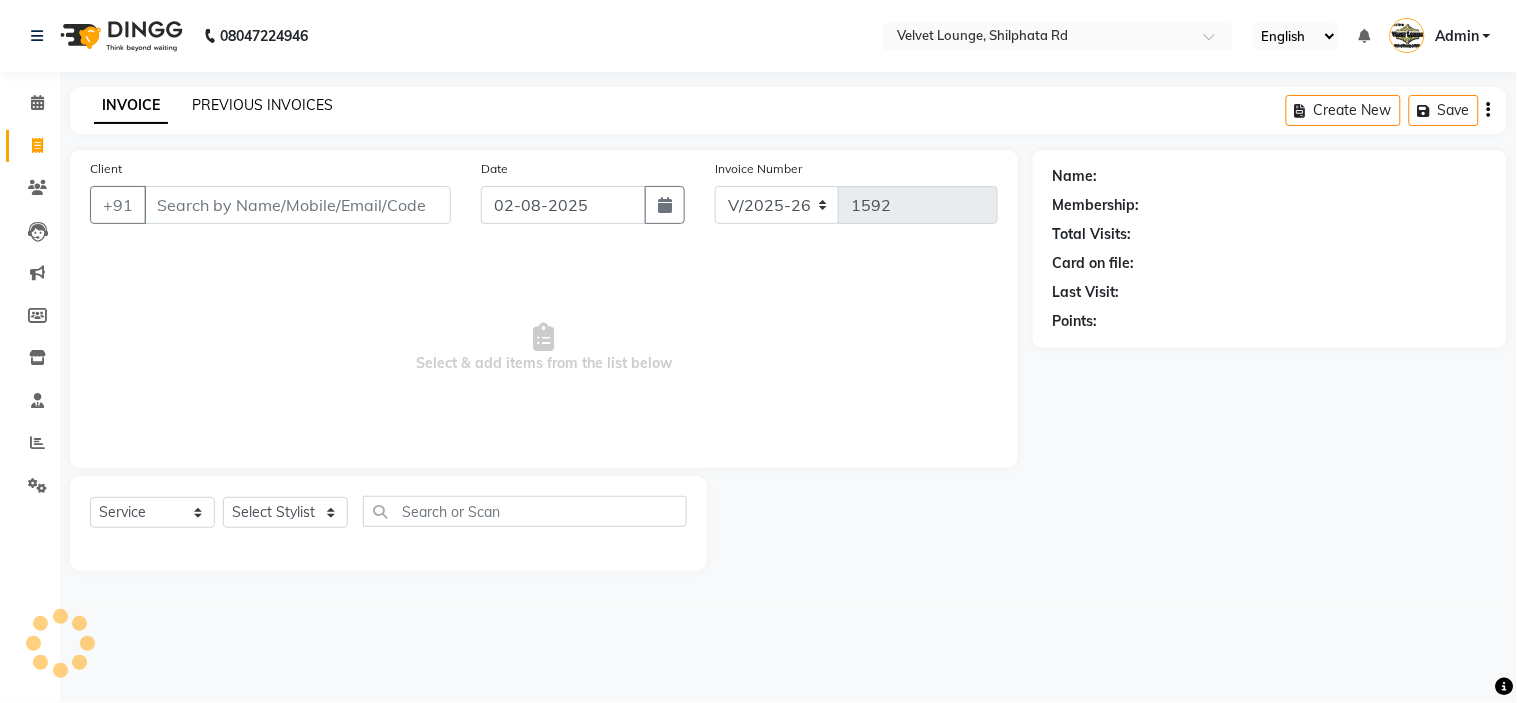 click on "PREVIOUS INVOICES" 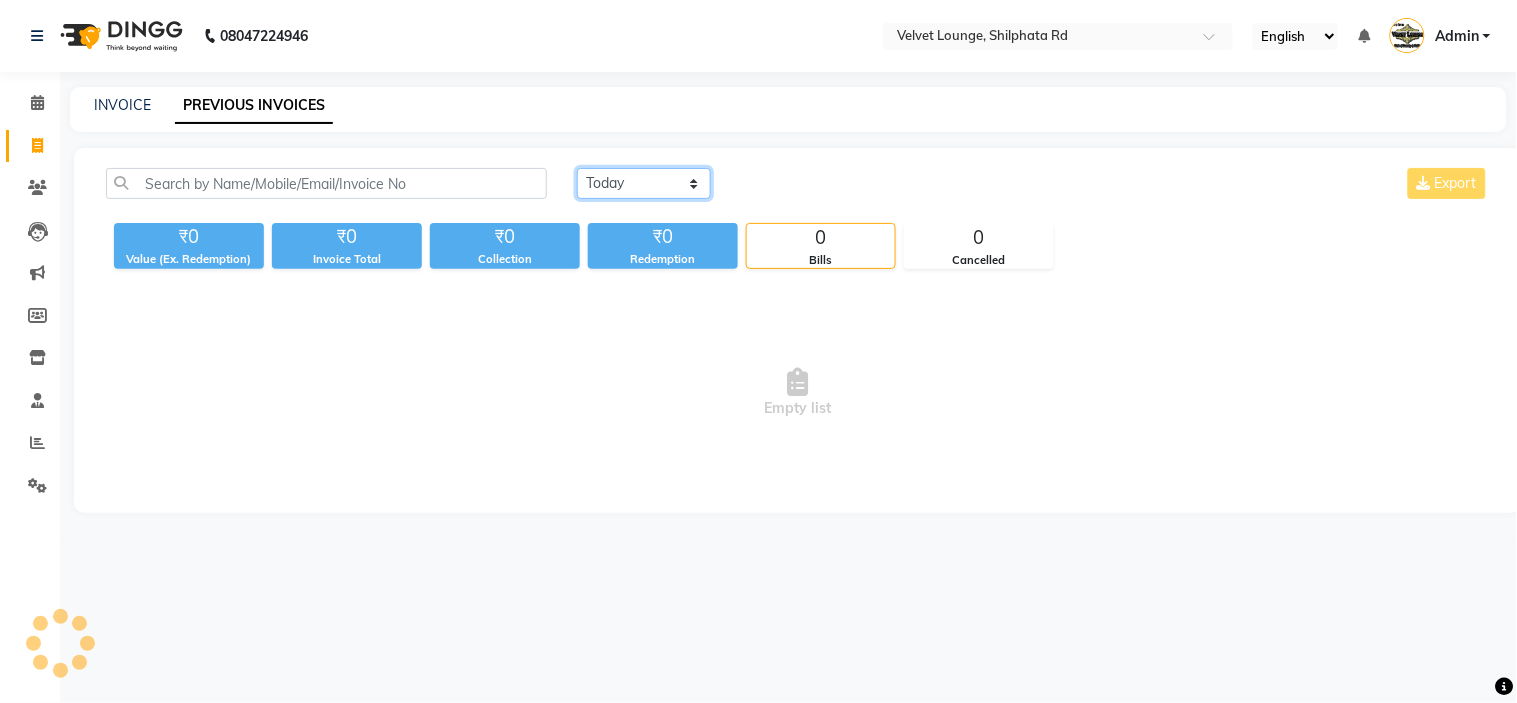 click on "Today Yesterday Custom Range" 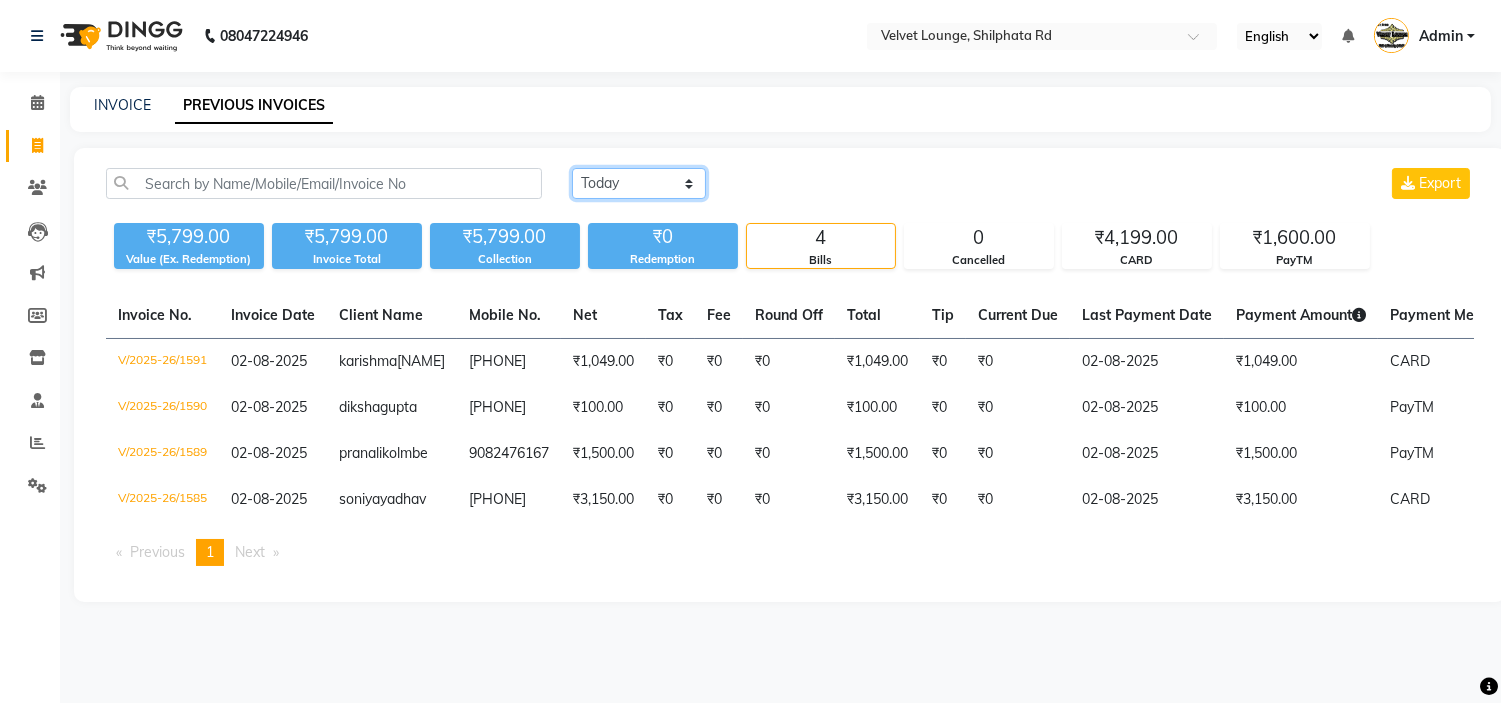 select on "yesterday" 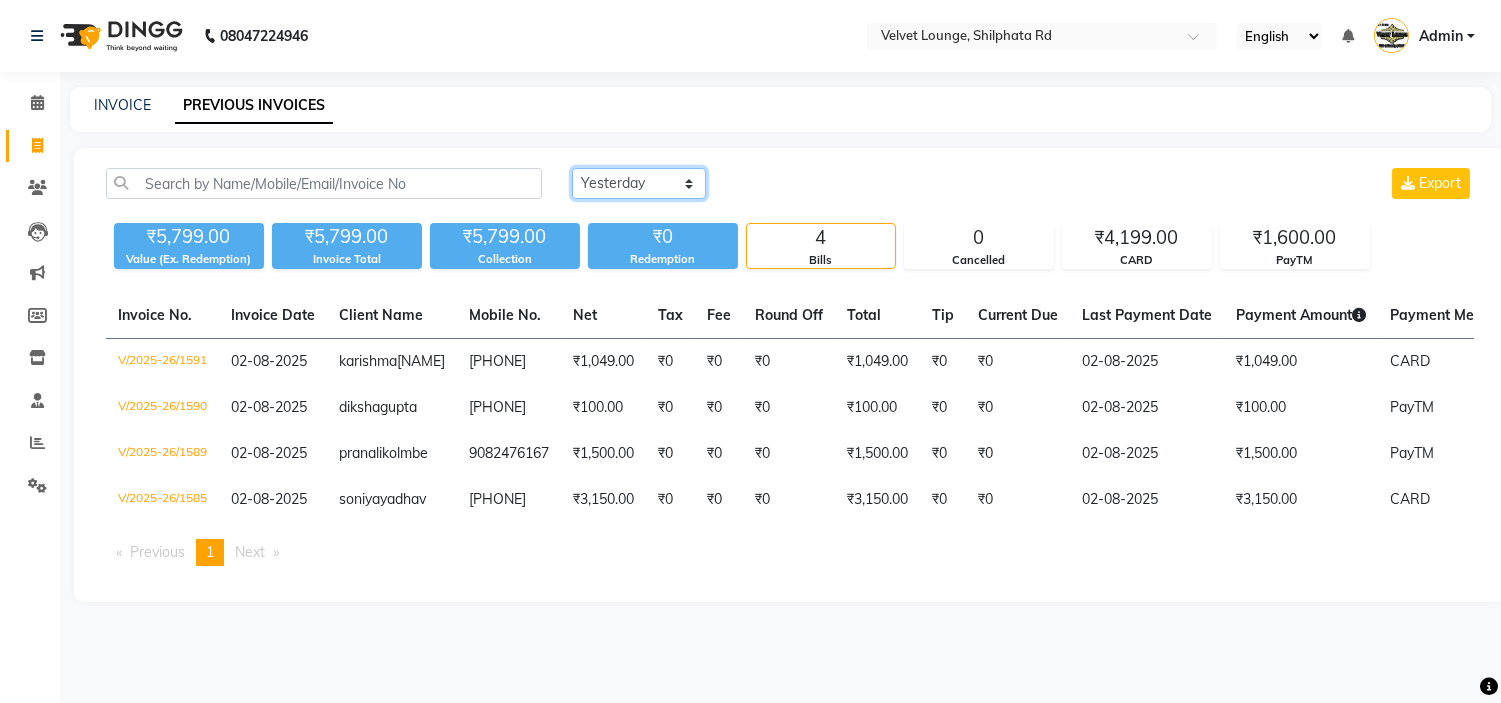 click on "Today Yesterday Custom Range" 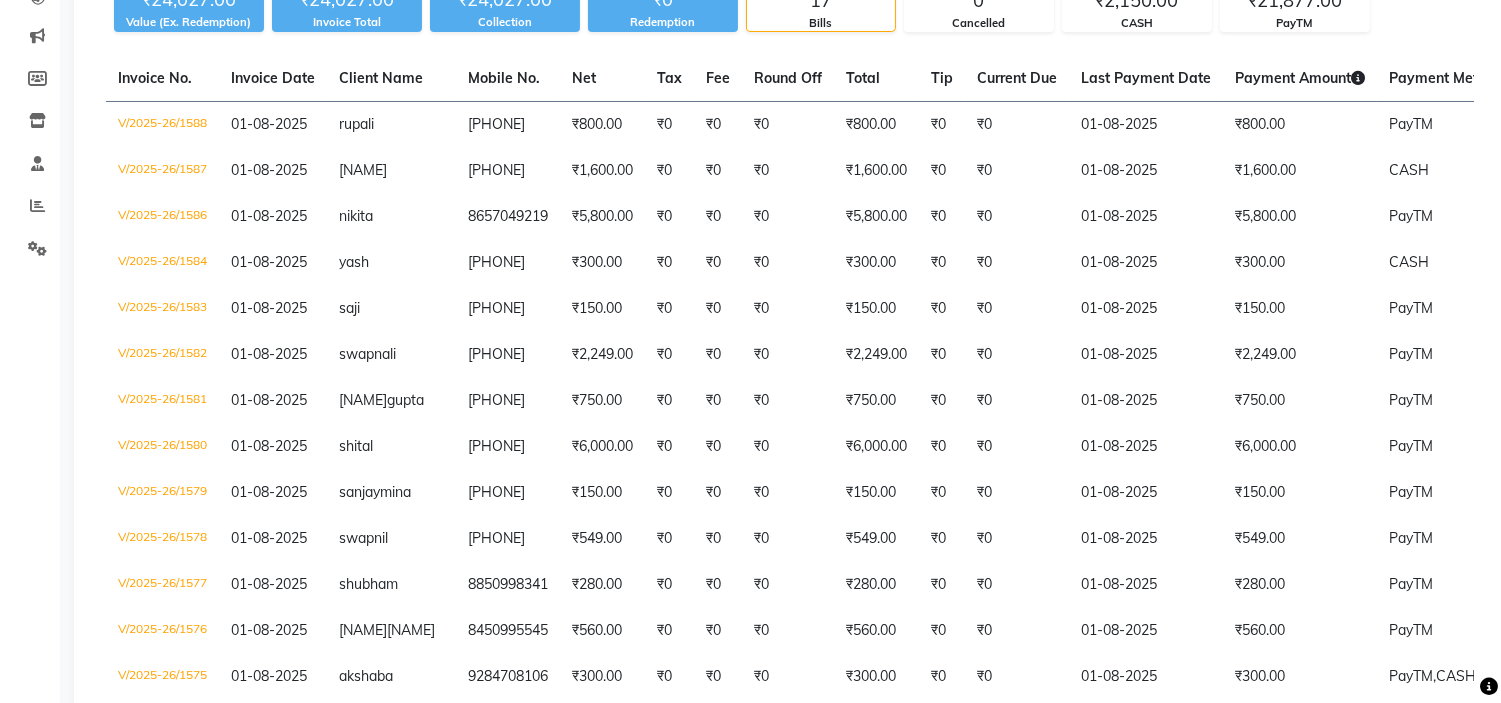 scroll, scrollTop: 263, scrollLeft: 0, axis: vertical 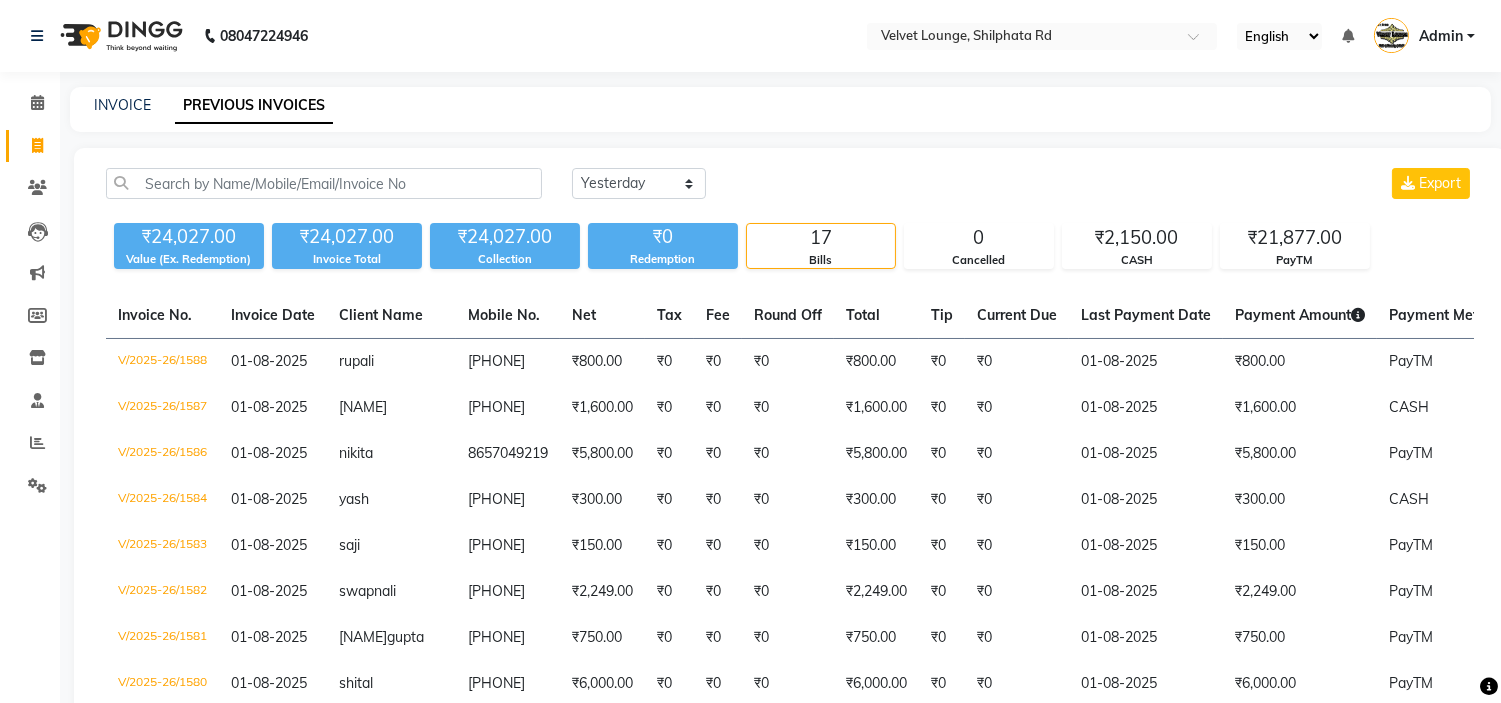 drag, startPoint x: 748, startPoint y: 155, endPoint x: 746, endPoint y: -5, distance: 160.0125 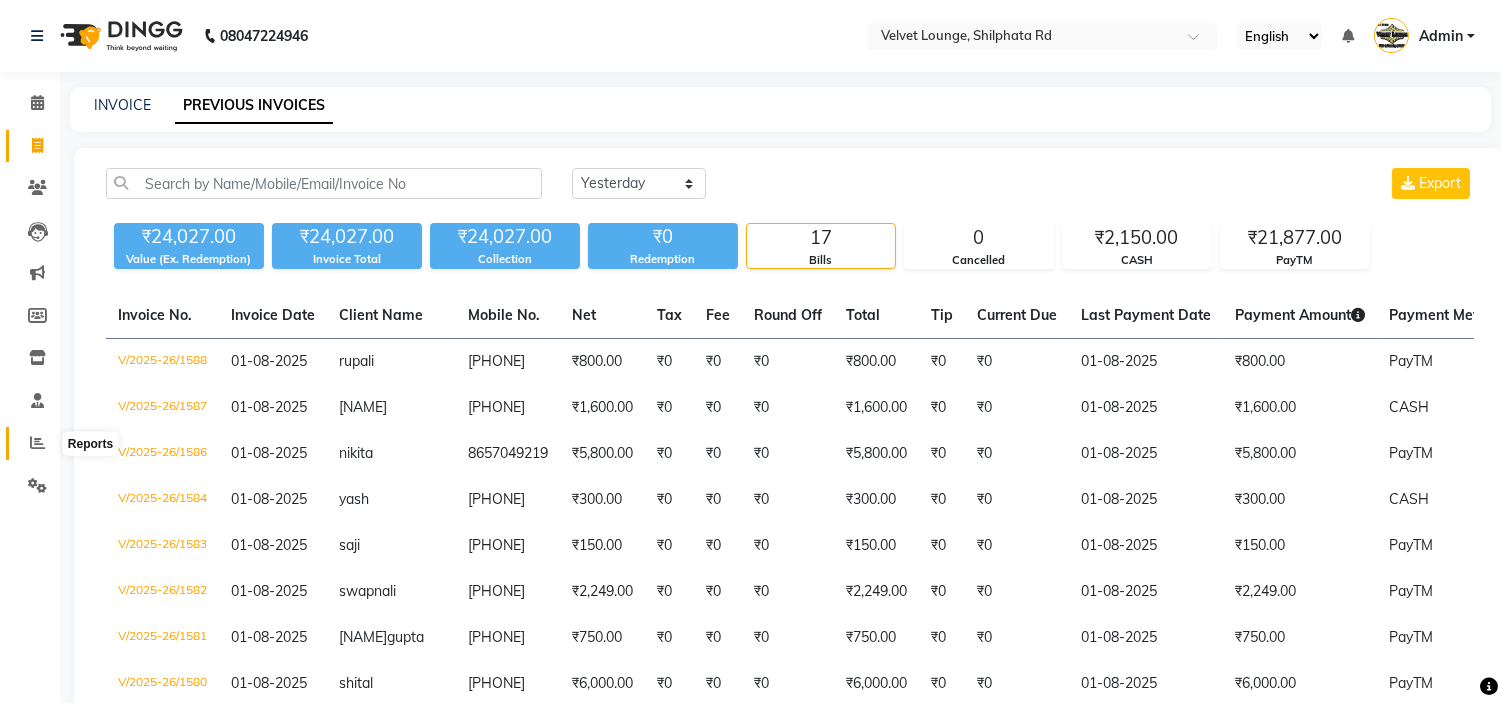 click 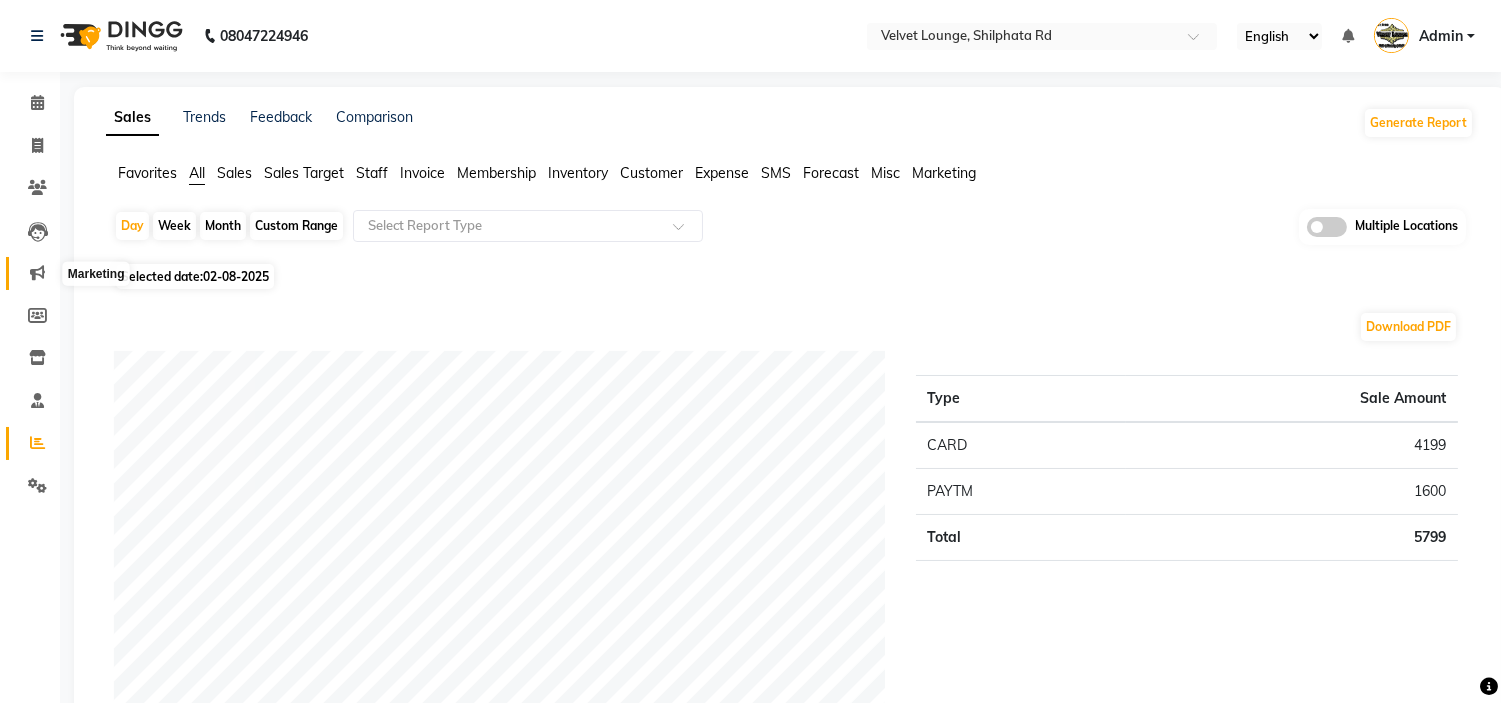 click 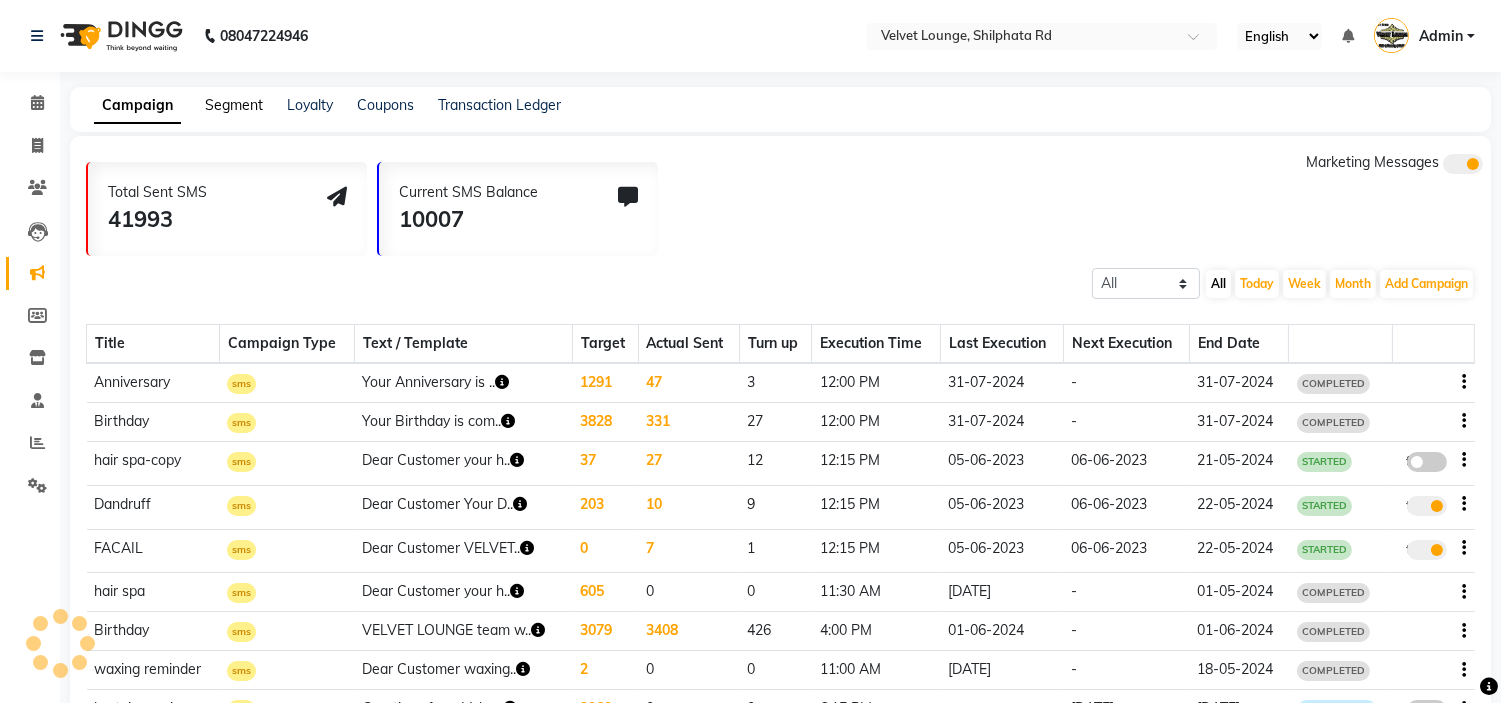 click on "Segment" 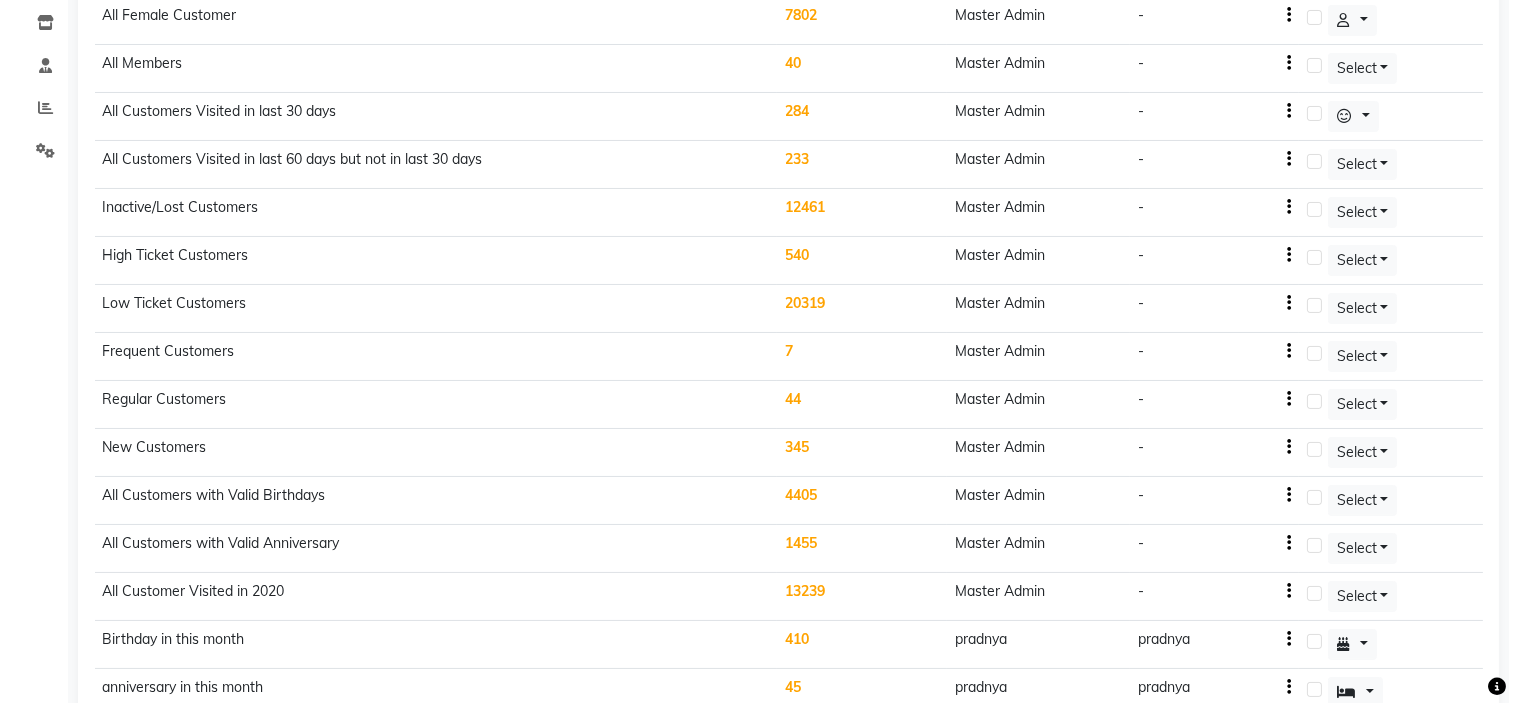 scroll, scrollTop: 321, scrollLeft: 0, axis: vertical 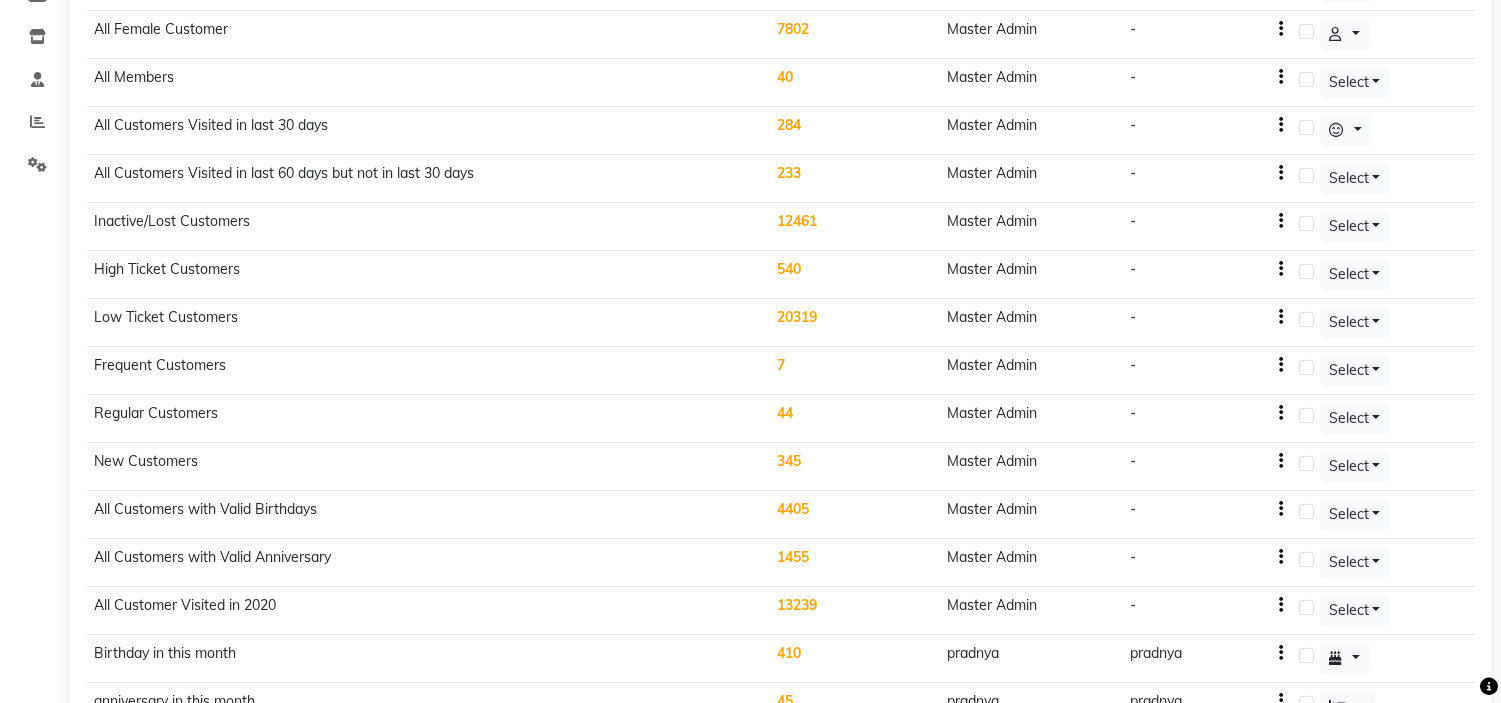 click on "540" 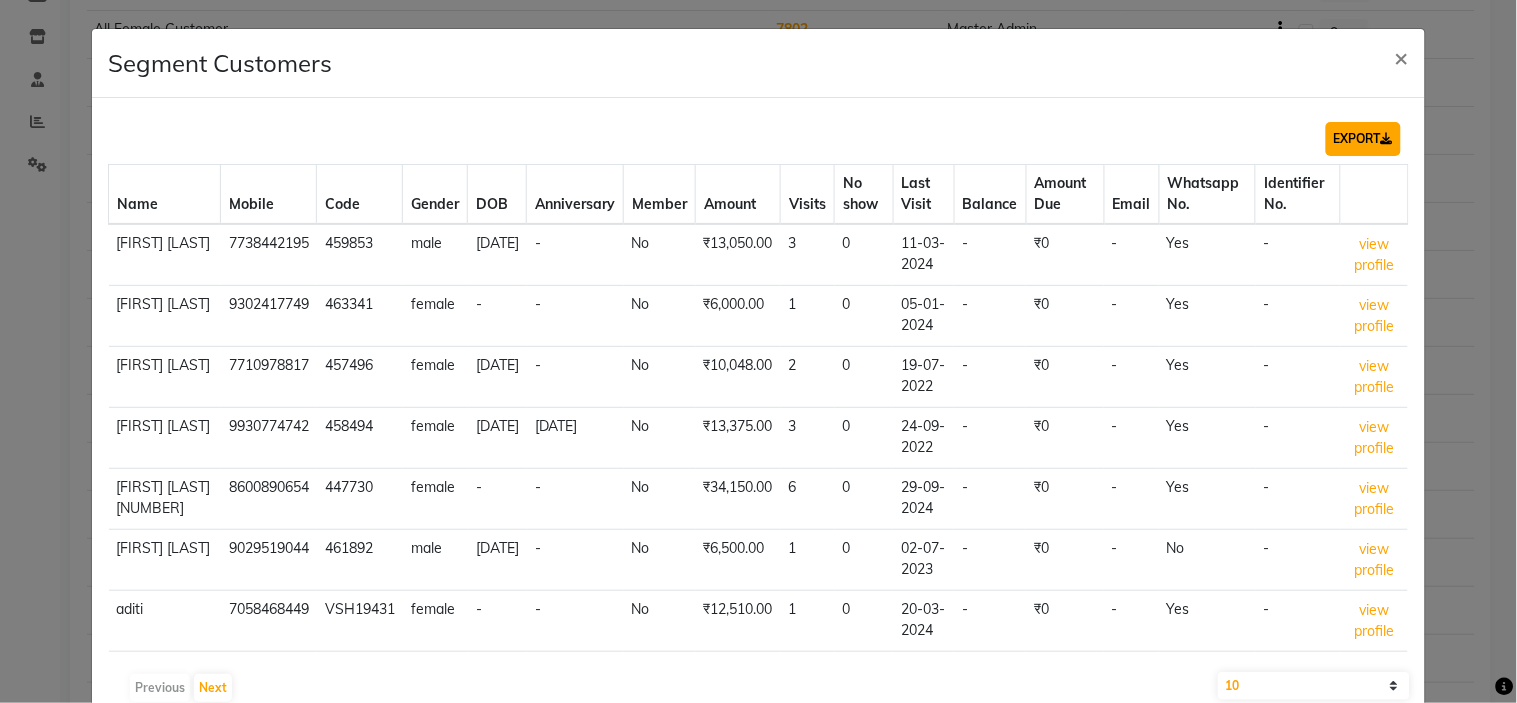 click on "EXPORT" 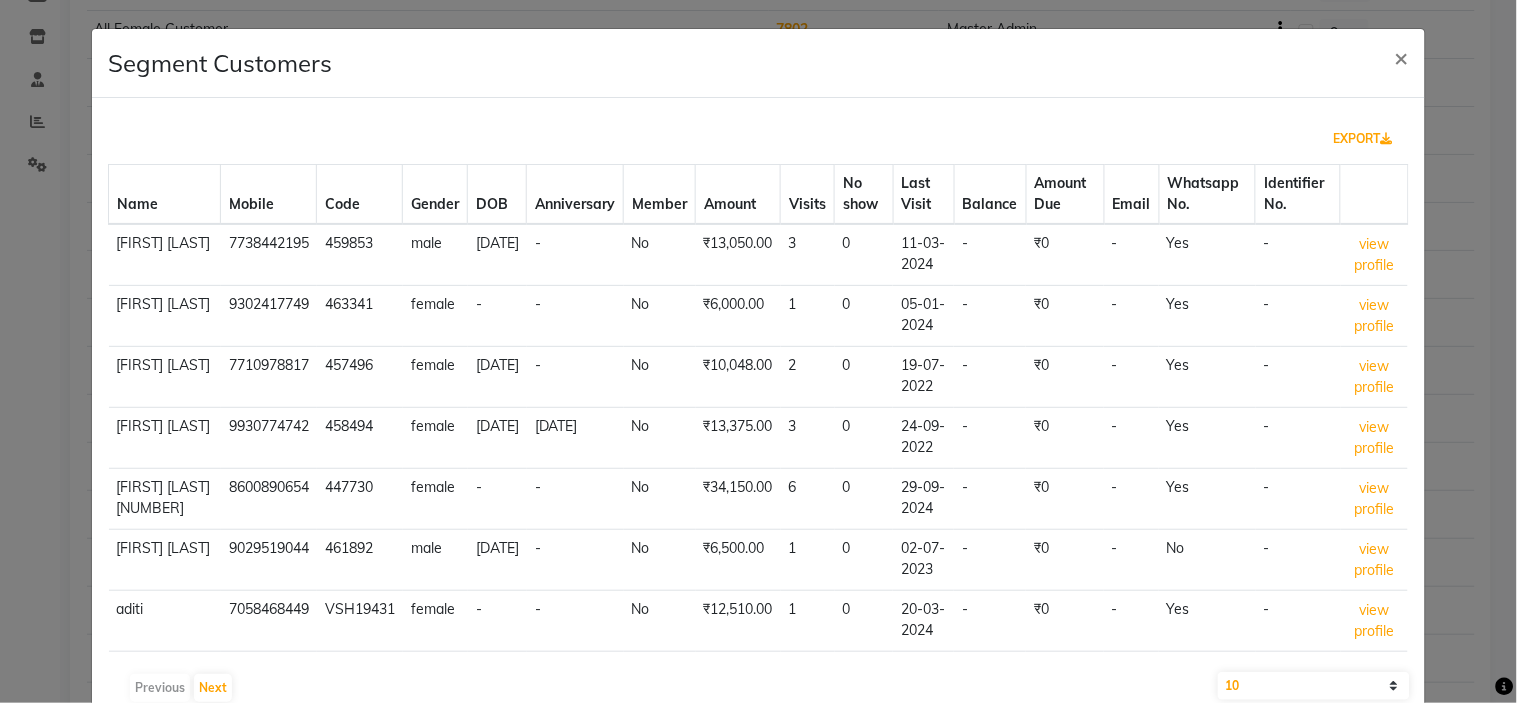 type 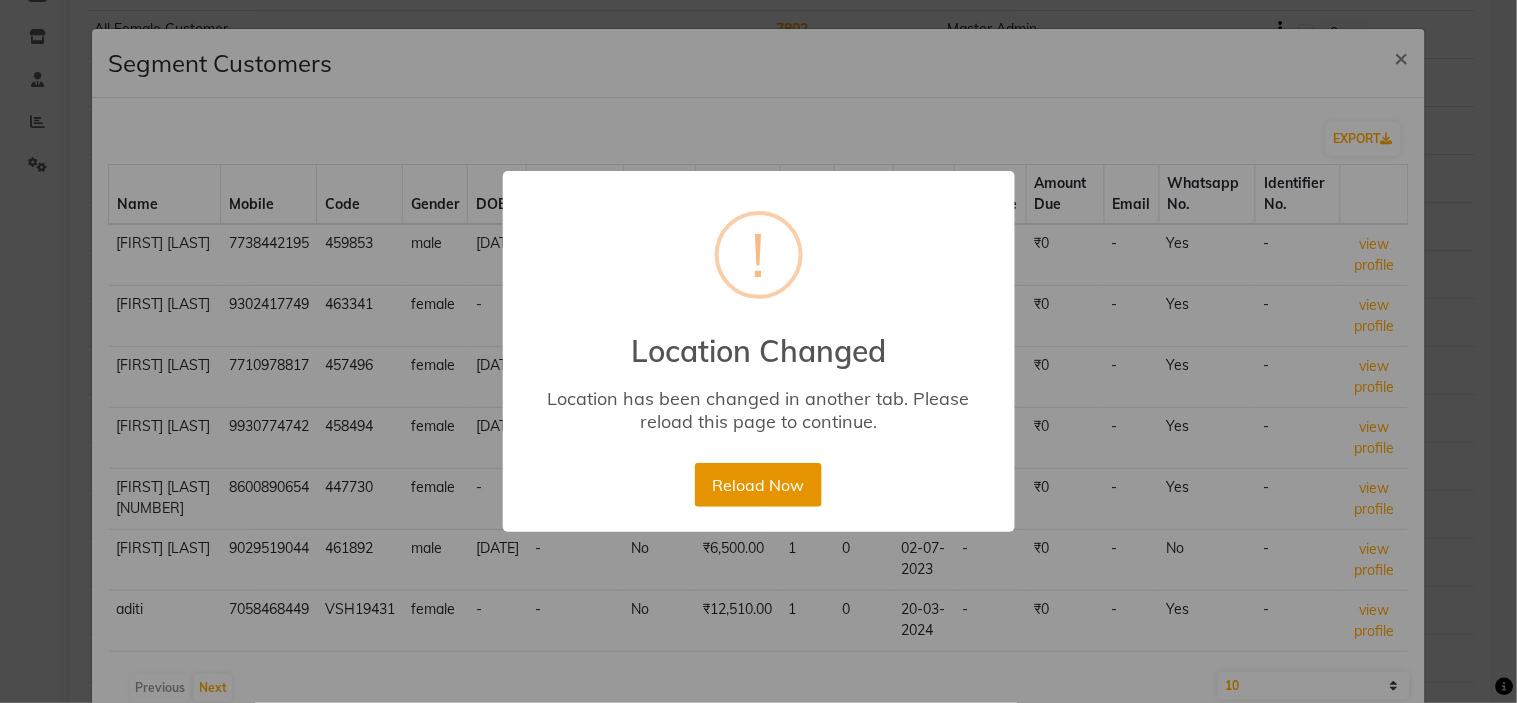 click on "Reload Now" at bounding box center (758, 485) 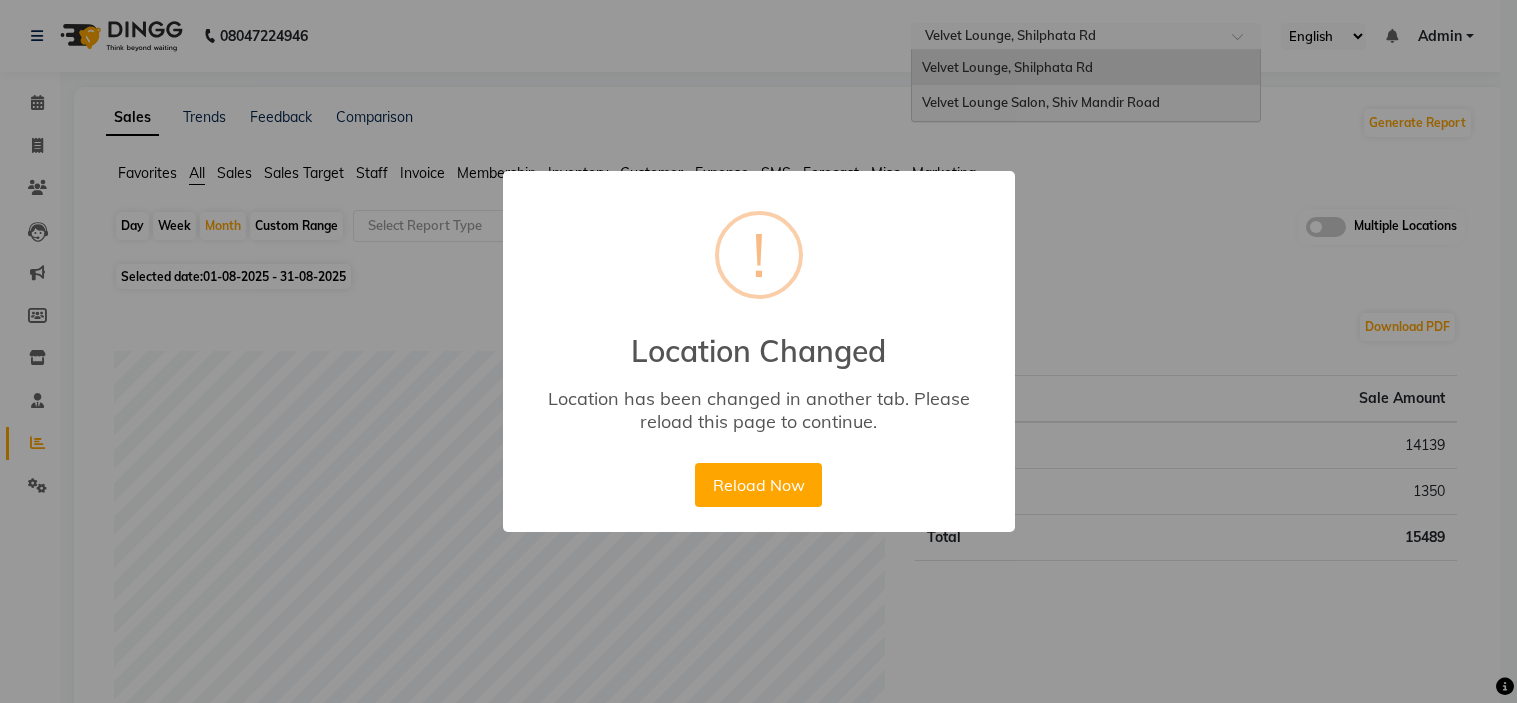 scroll, scrollTop: 0, scrollLeft: 0, axis: both 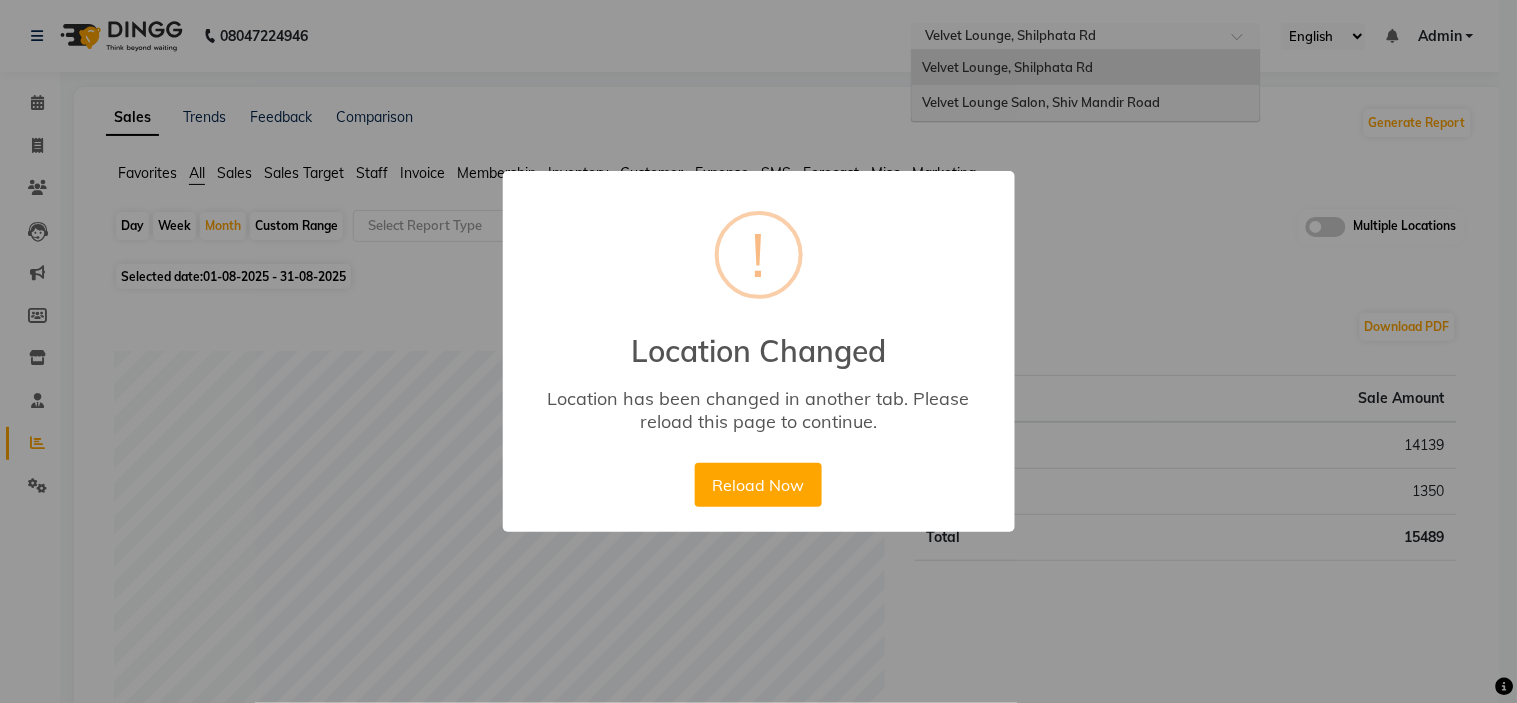 click on "Reload Now No Cancel" at bounding box center [758, 485] 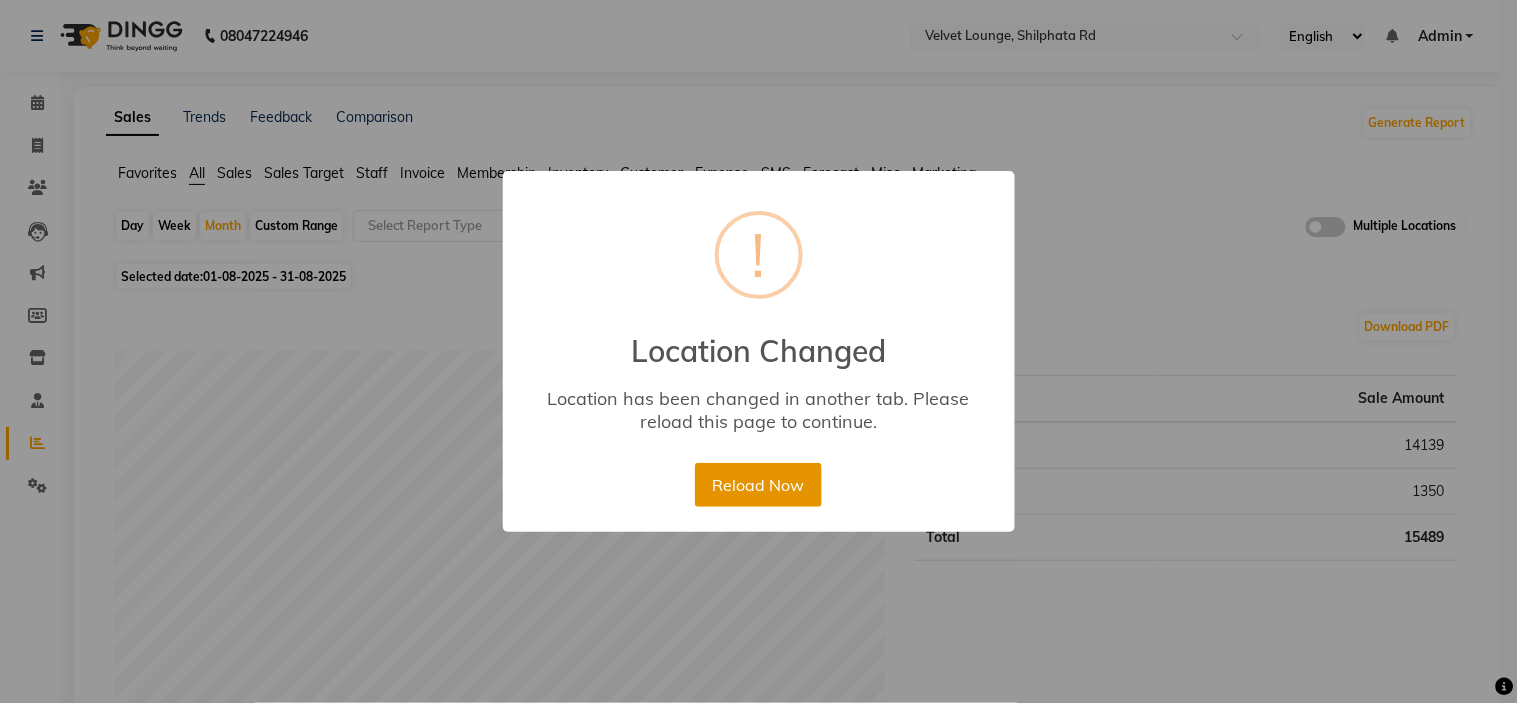 click on "Reload Now" at bounding box center [758, 485] 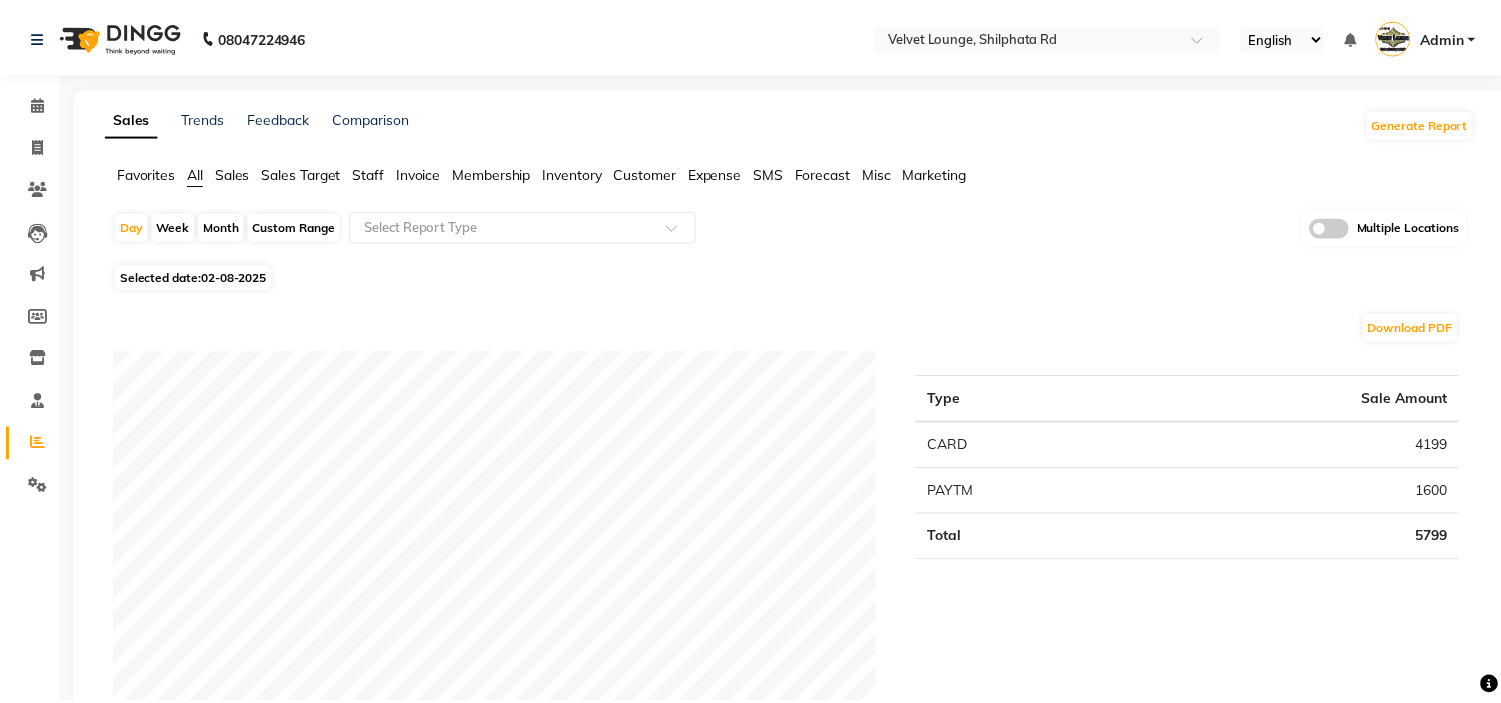 scroll, scrollTop: 0, scrollLeft: 0, axis: both 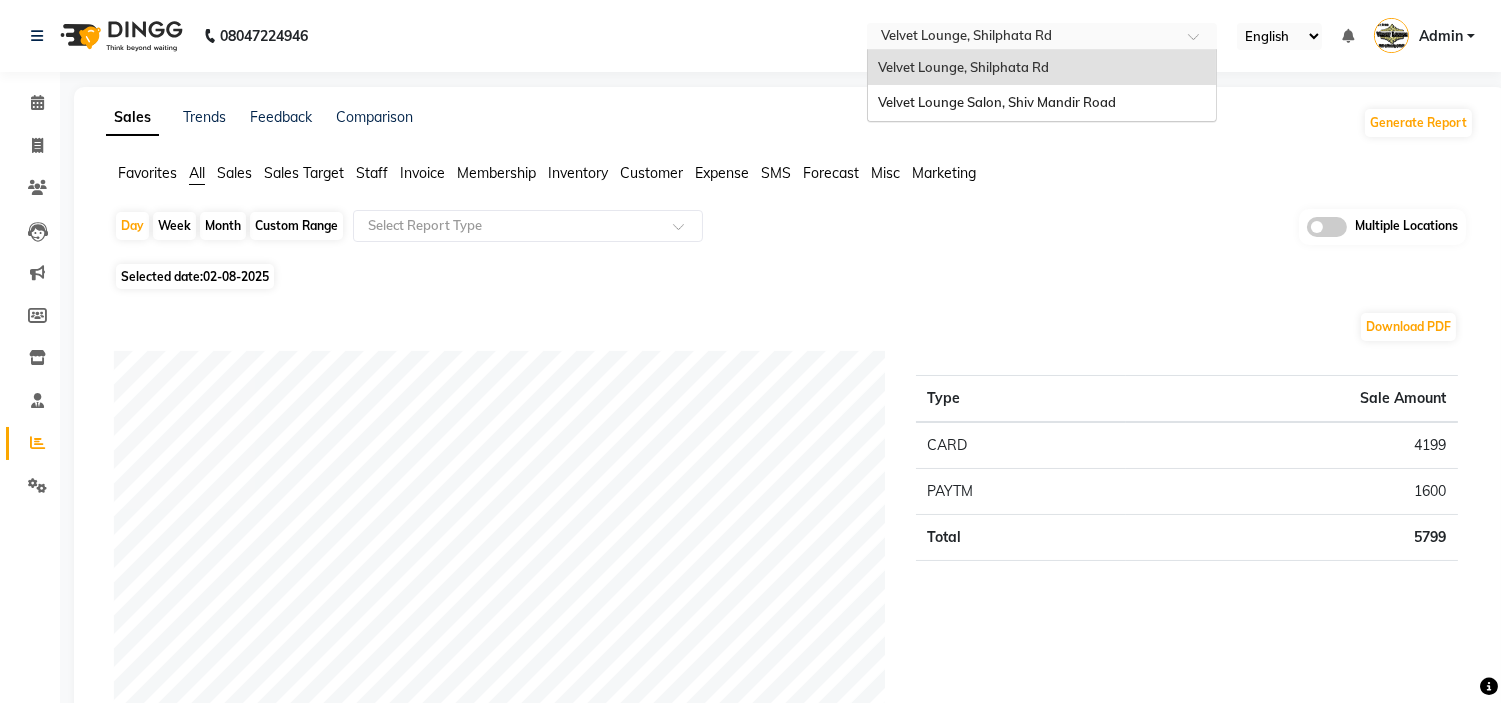 click on "Select Location × [BRAND], [STREET]" at bounding box center (1042, 36) 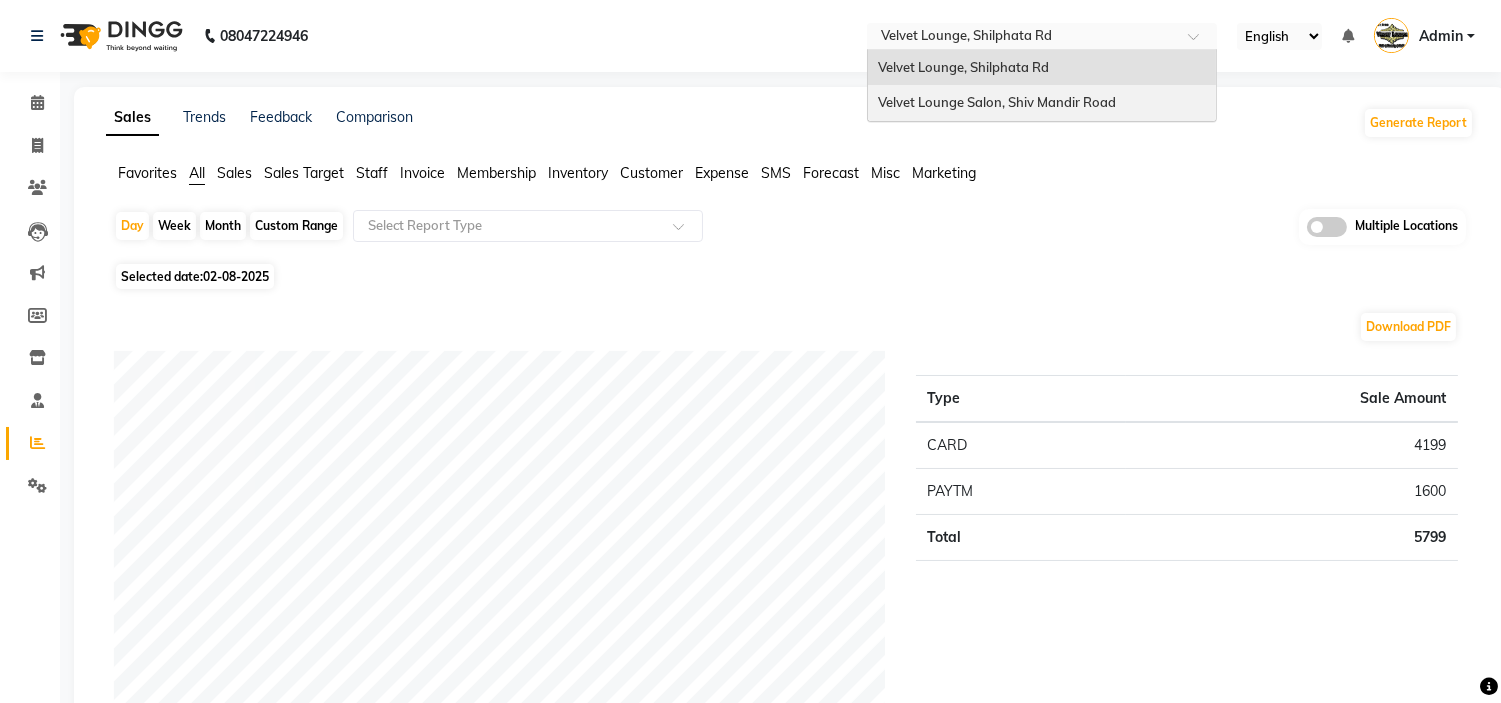 click on "Velvet Lounge Salon, Shiv Mandir Road" at bounding box center [997, 102] 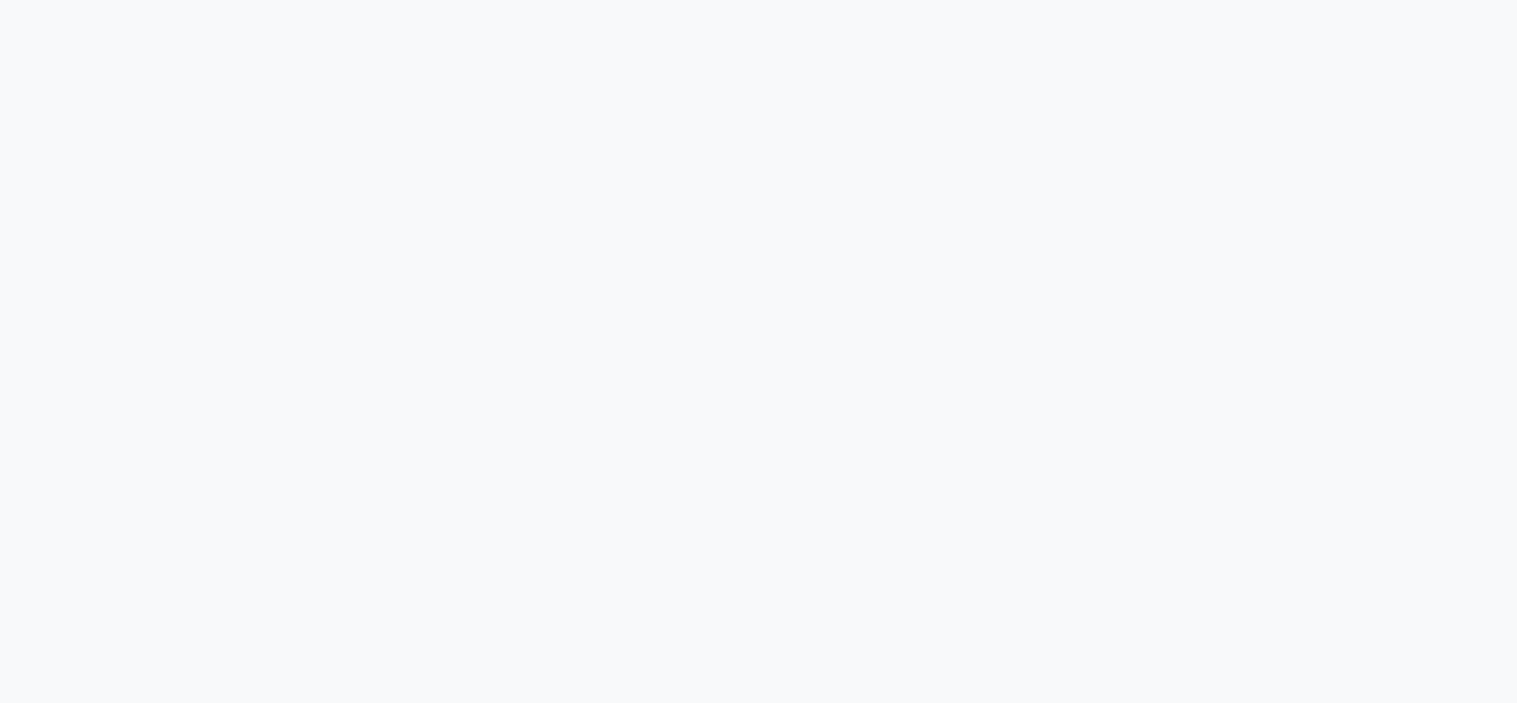 scroll, scrollTop: 0, scrollLeft: 0, axis: both 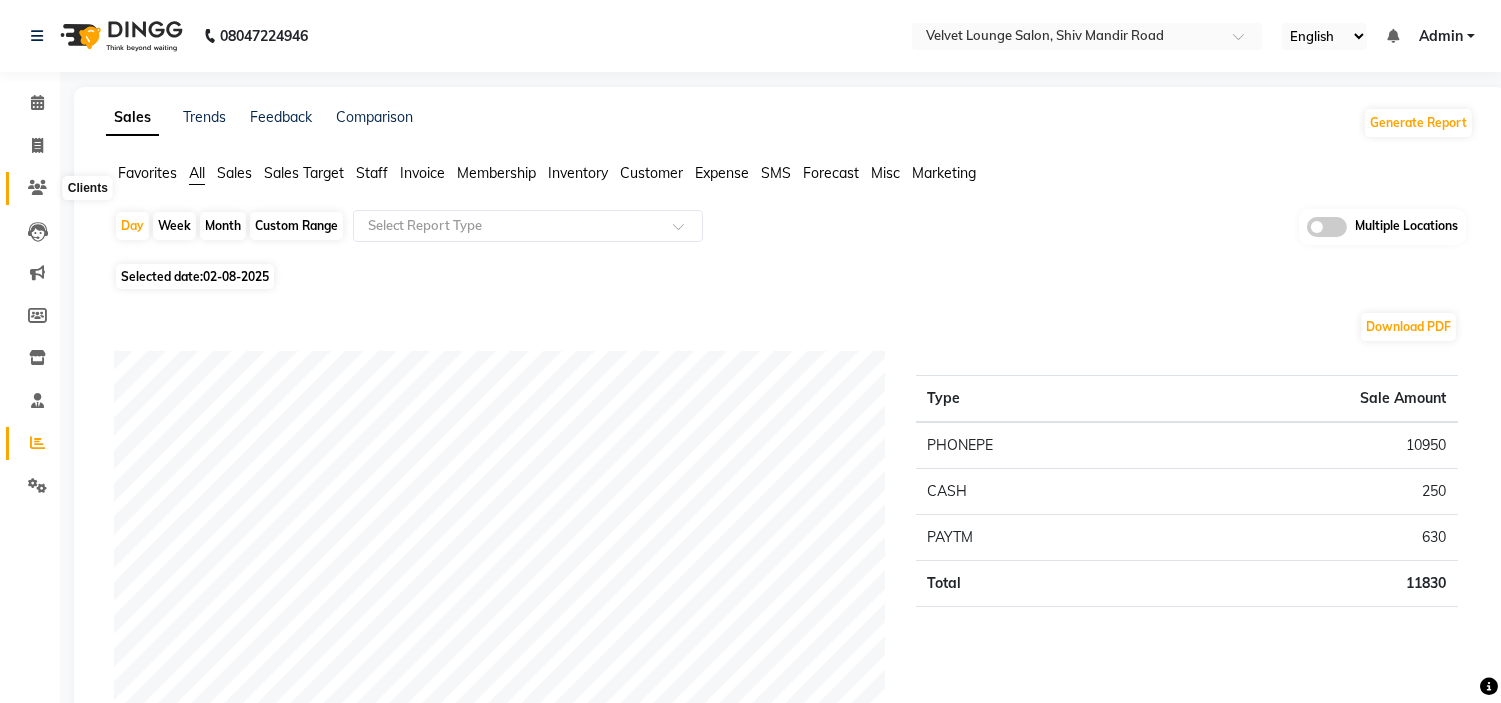 click 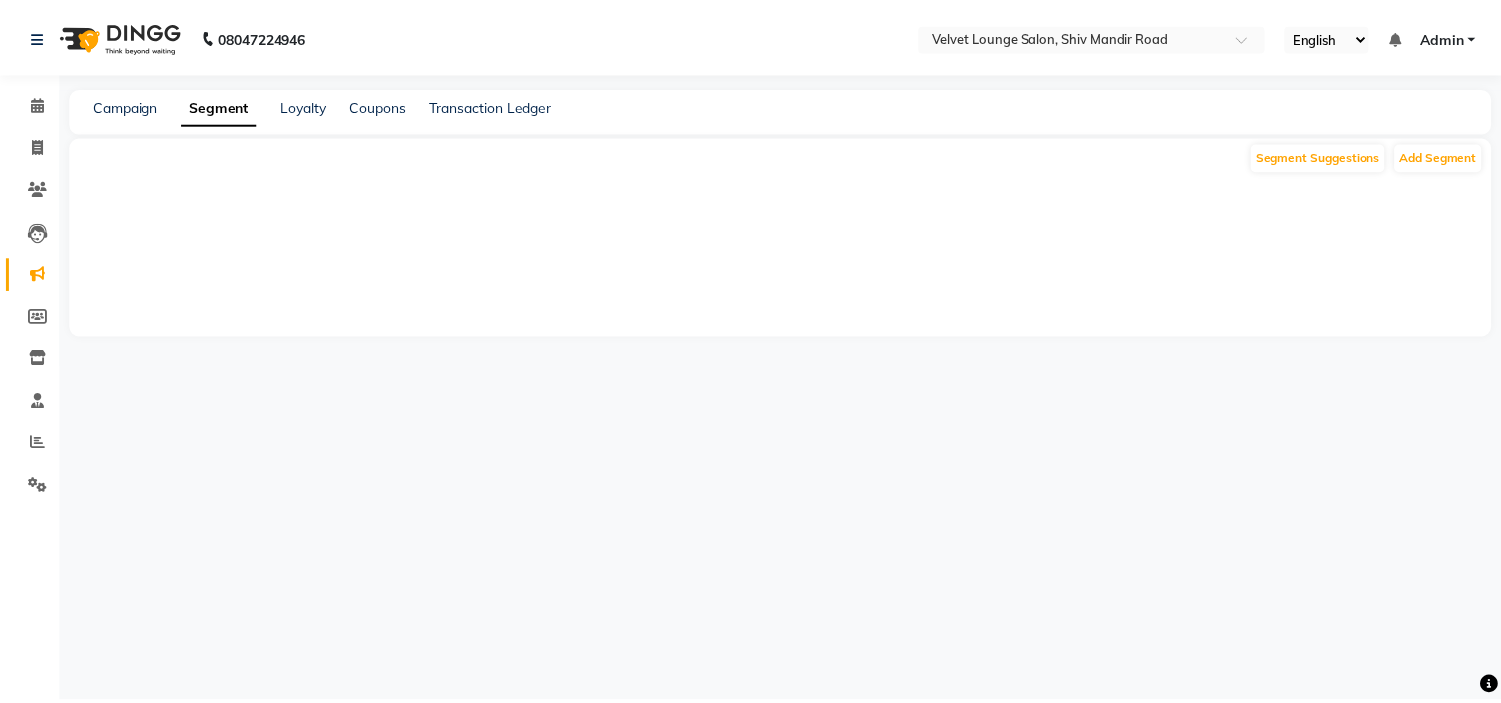 scroll, scrollTop: 0, scrollLeft: 0, axis: both 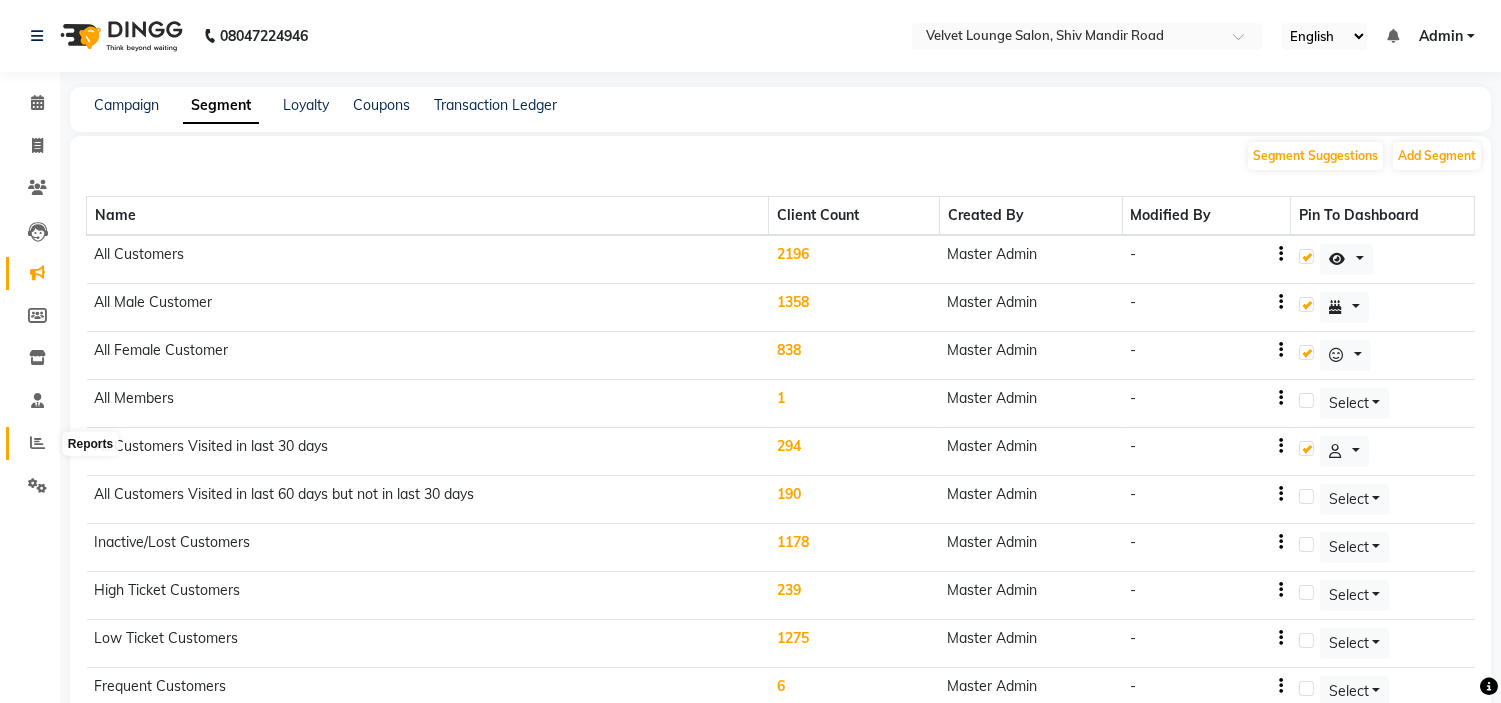 click 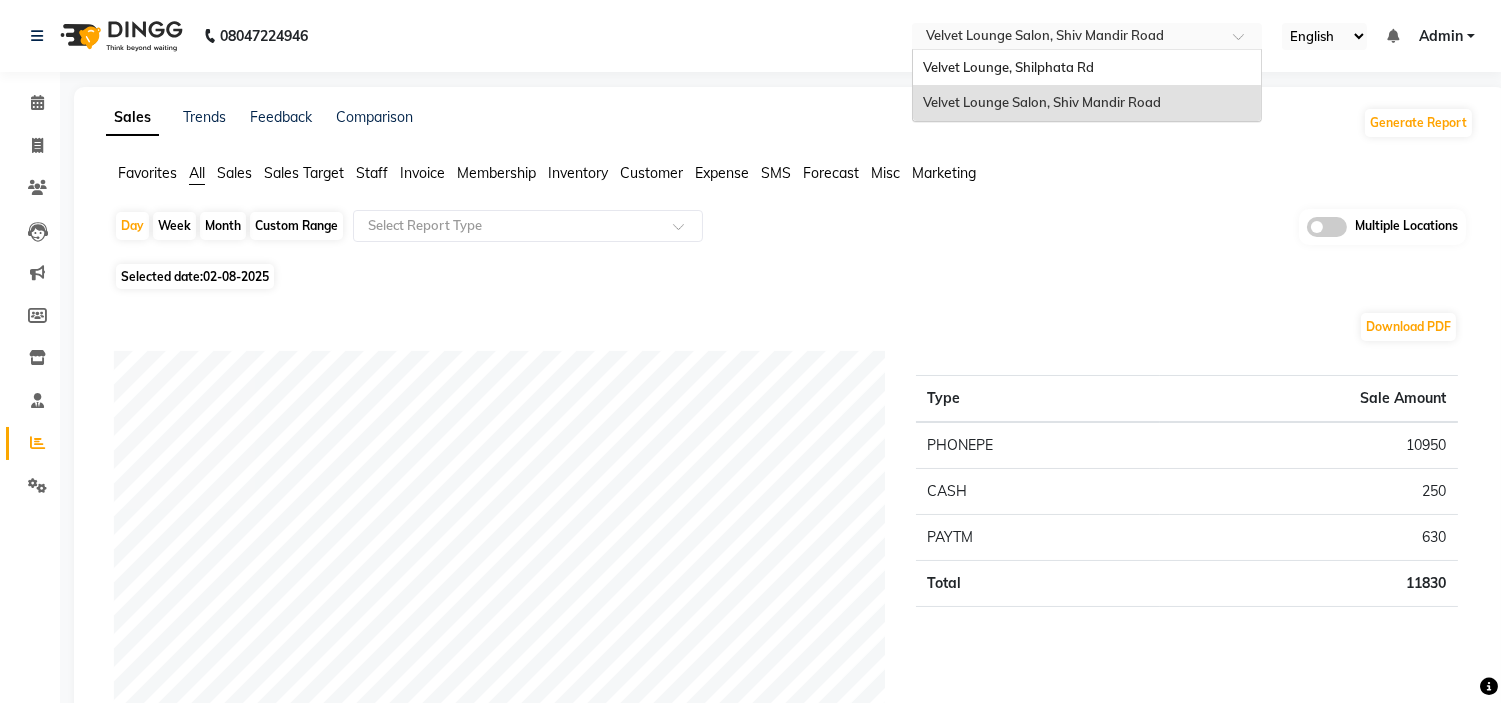 click at bounding box center [1067, 38] 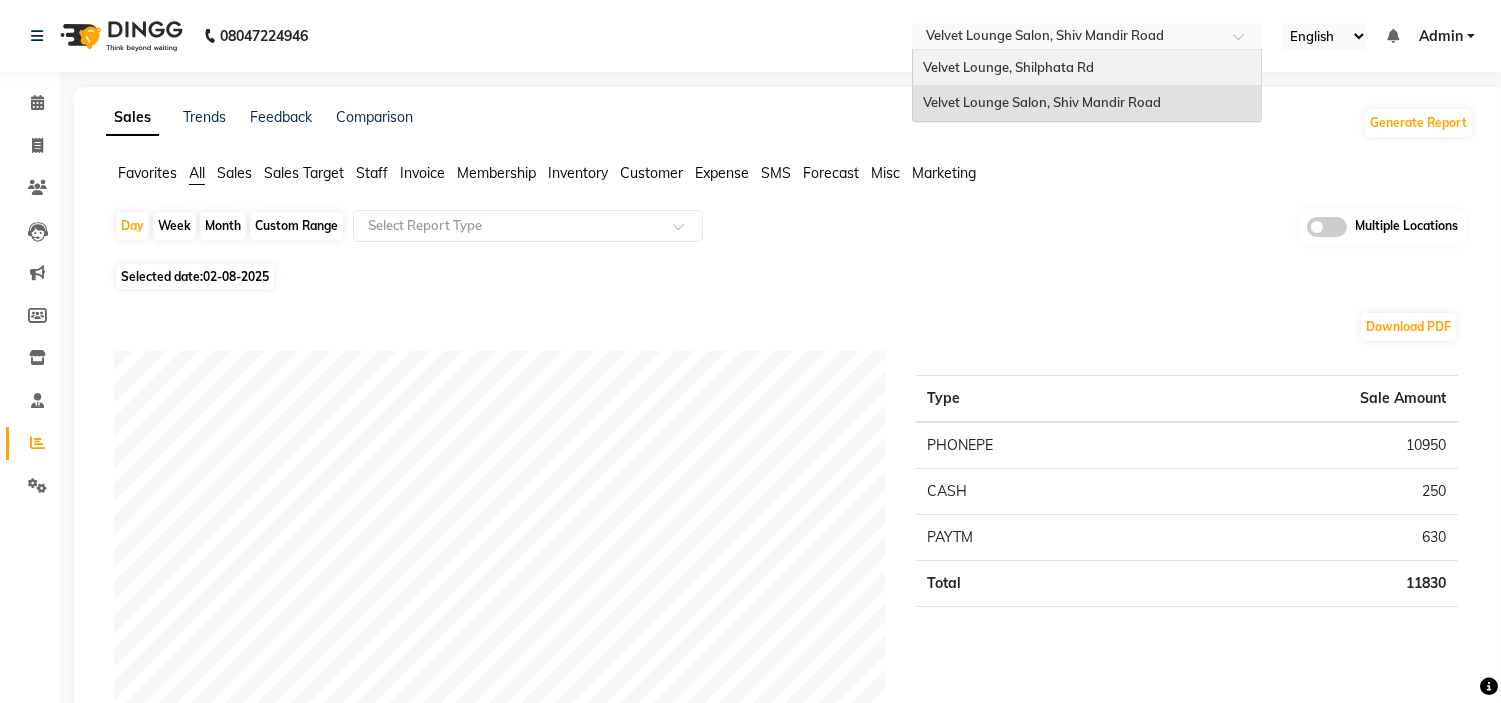 click on "Velvet Lounge, Shilphata Rd" at bounding box center (1008, 67) 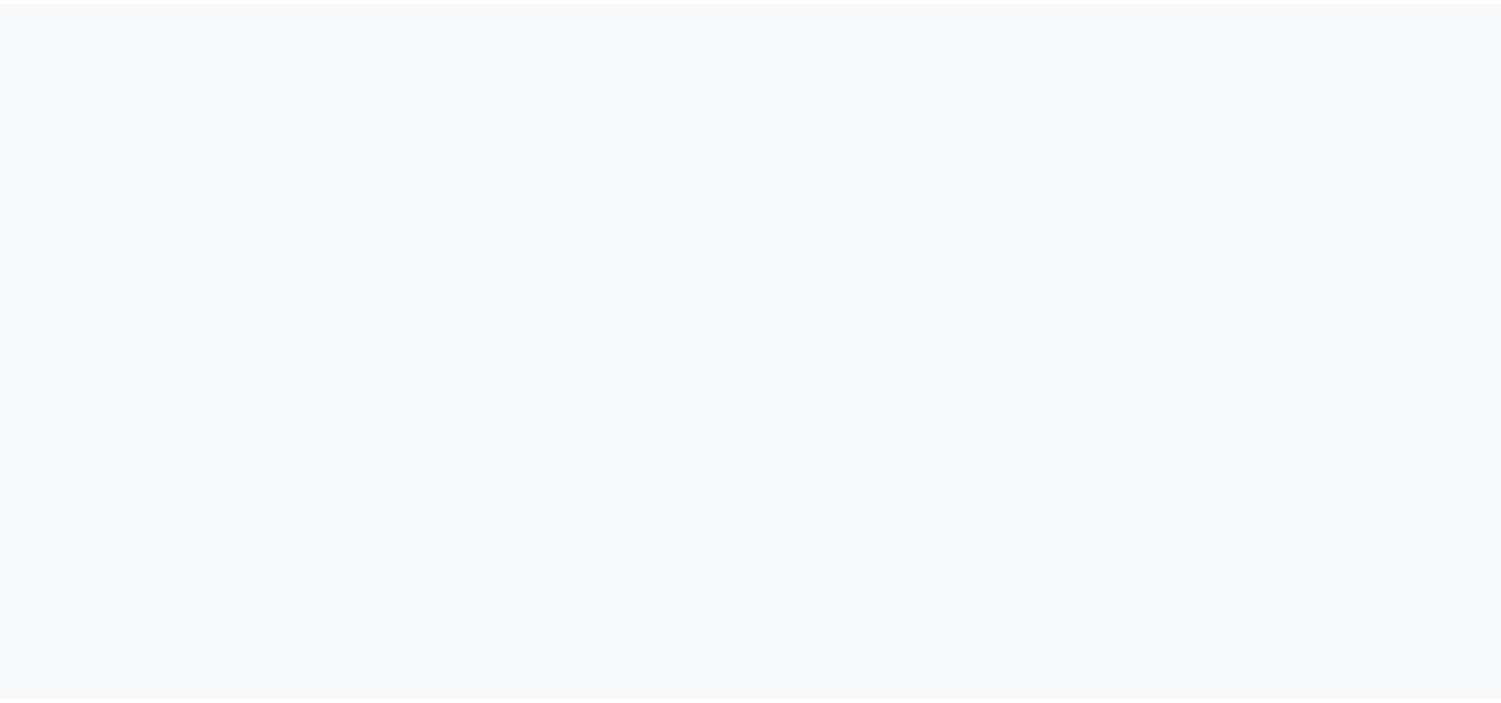 scroll, scrollTop: 0, scrollLeft: 0, axis: both 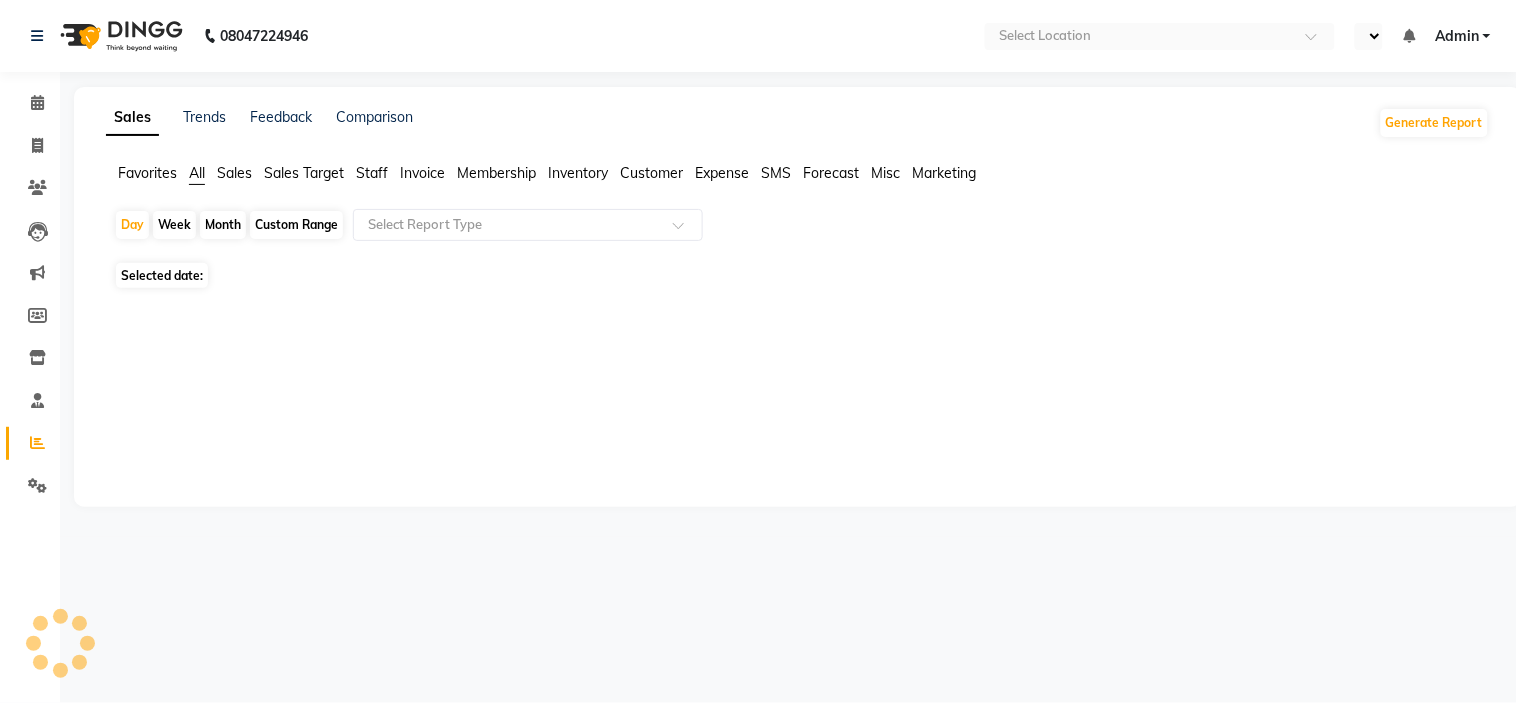 select on "en" 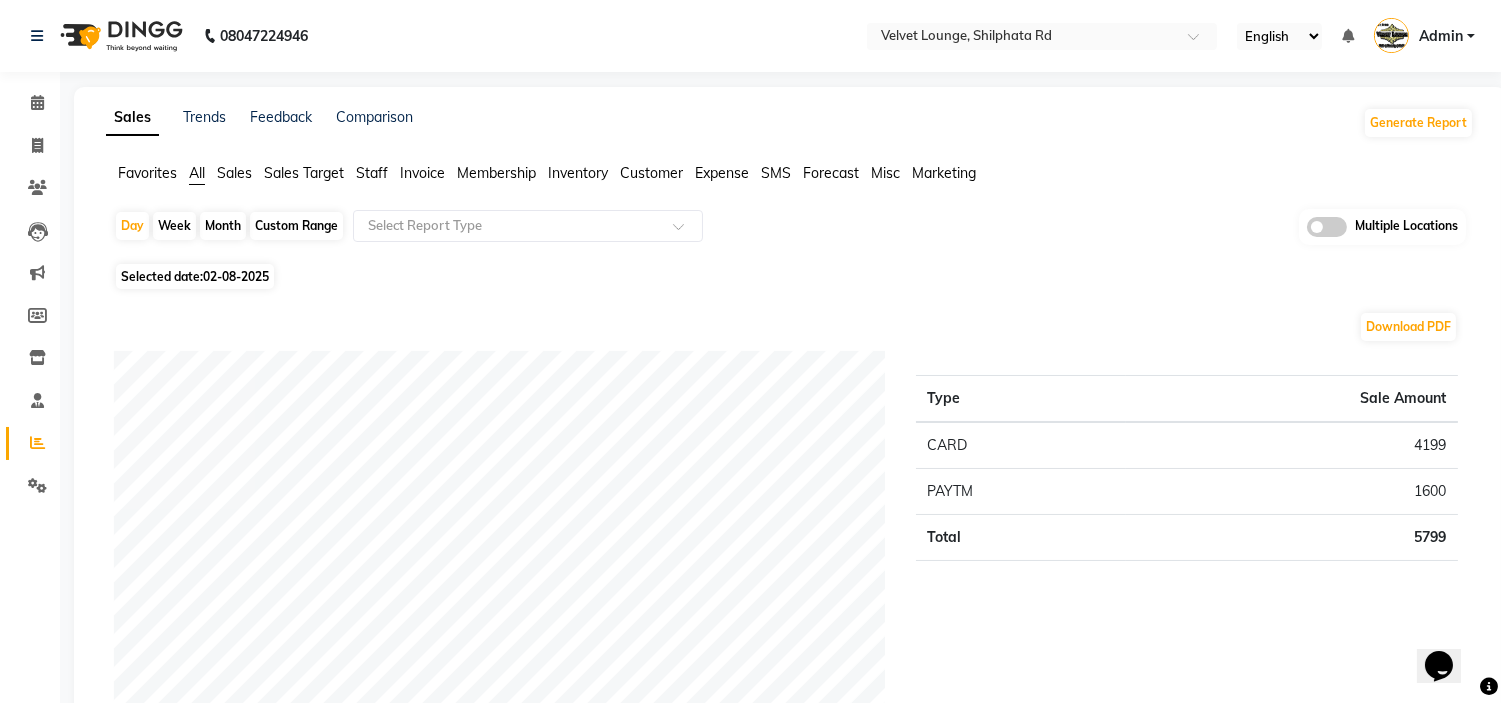 scroll, scrollTop: 0, scrollLeft: 0, axis: both 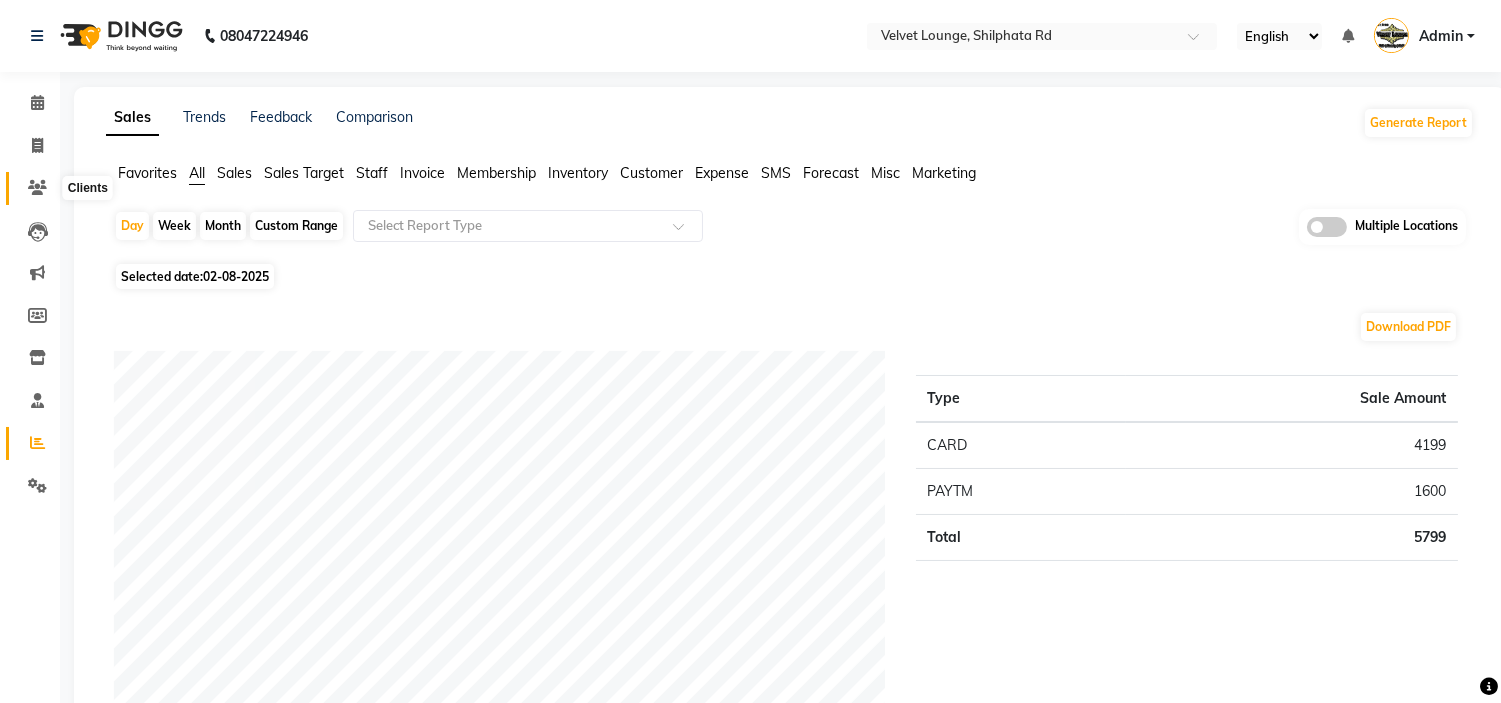 click 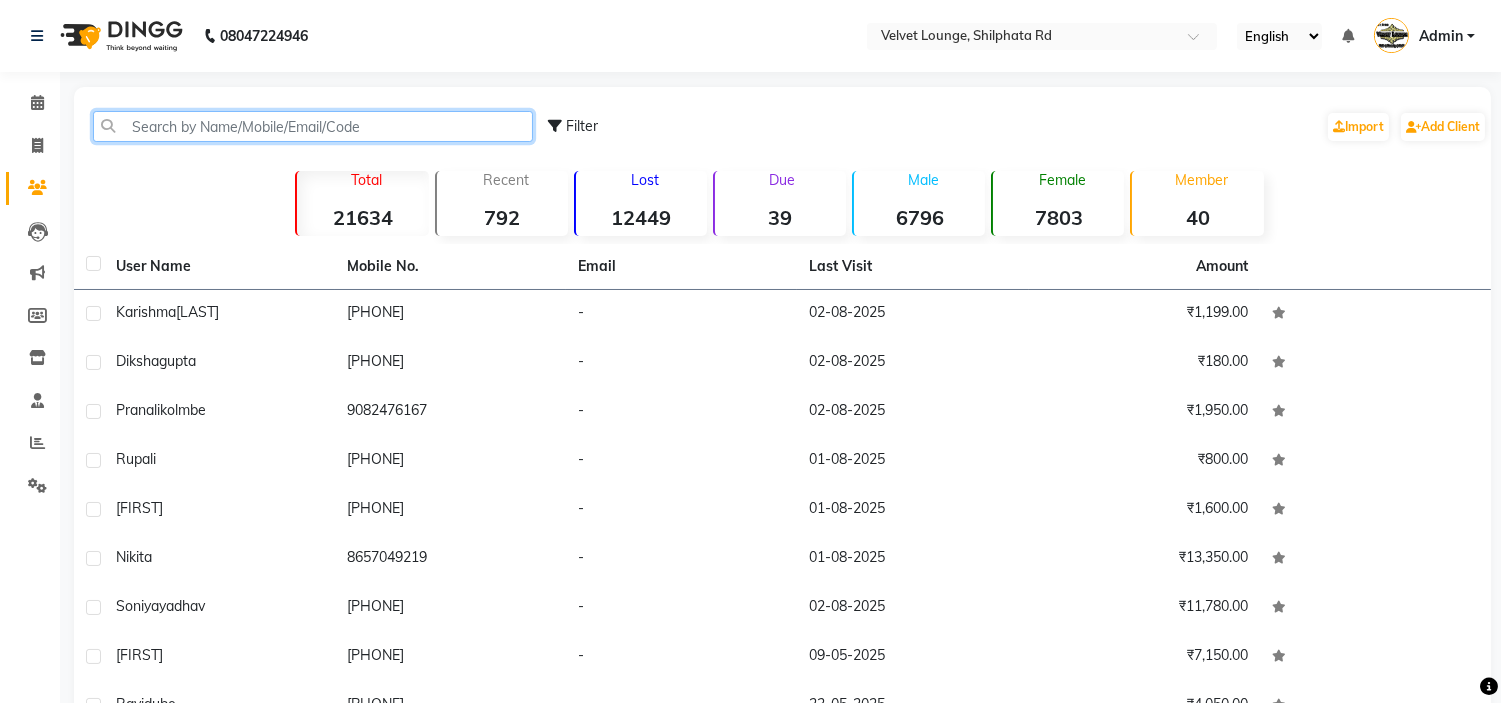 click 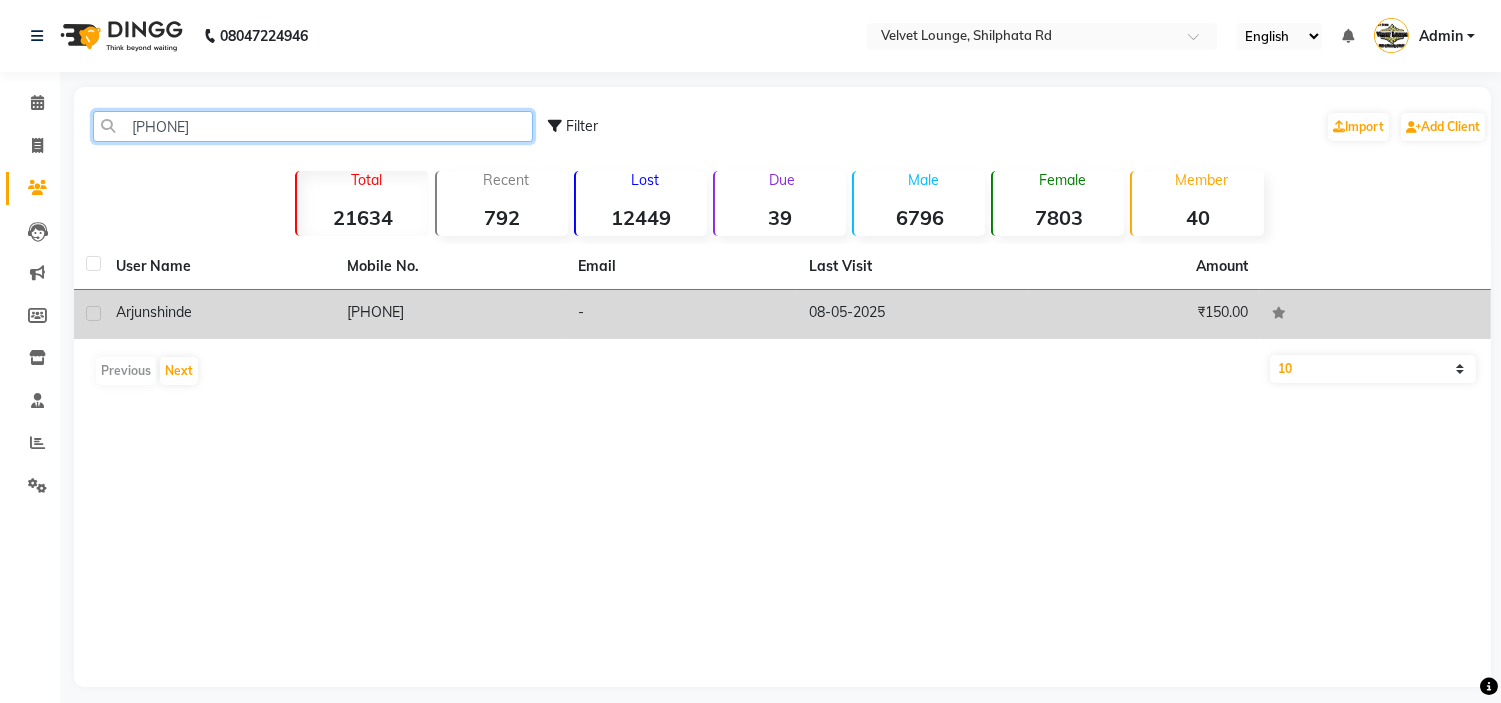 type on "[PHONE]" 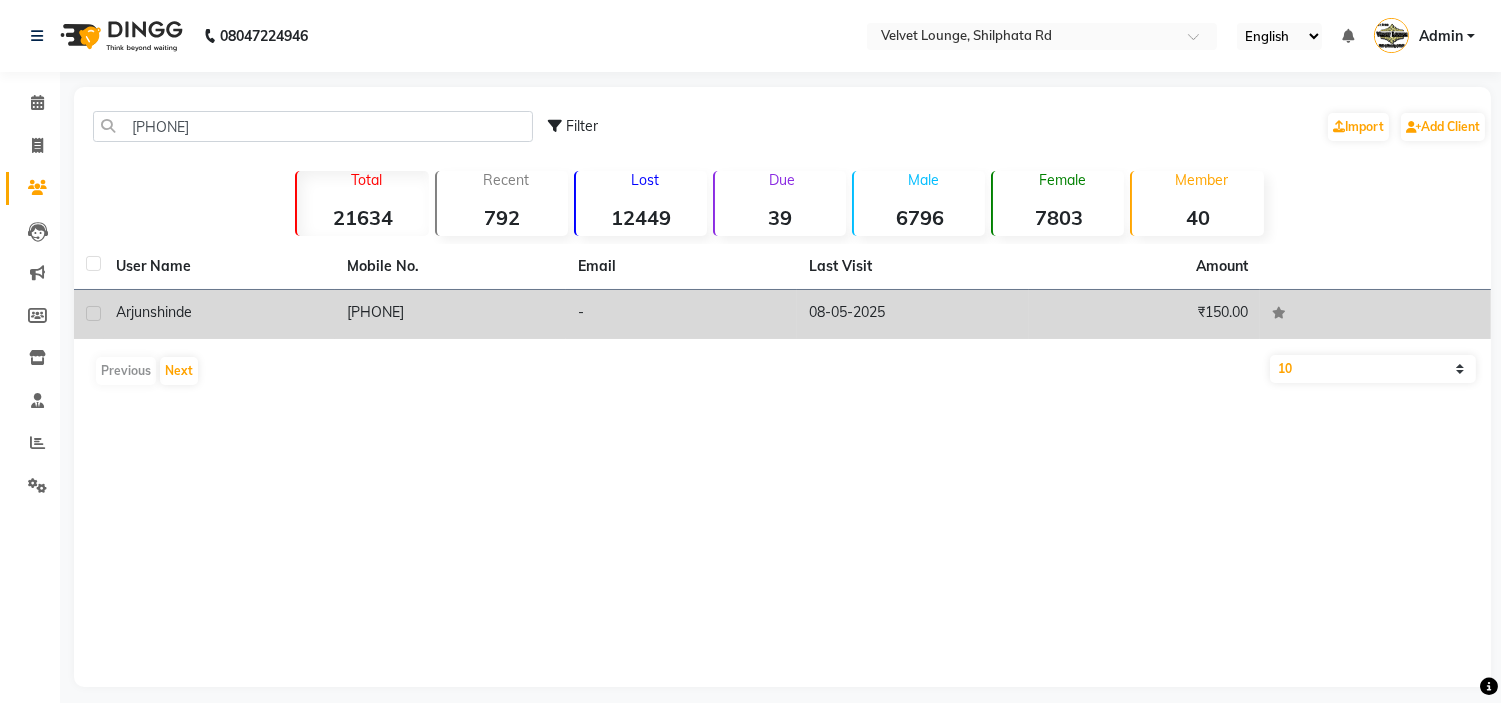 click on "[FIRST] [LAST]" 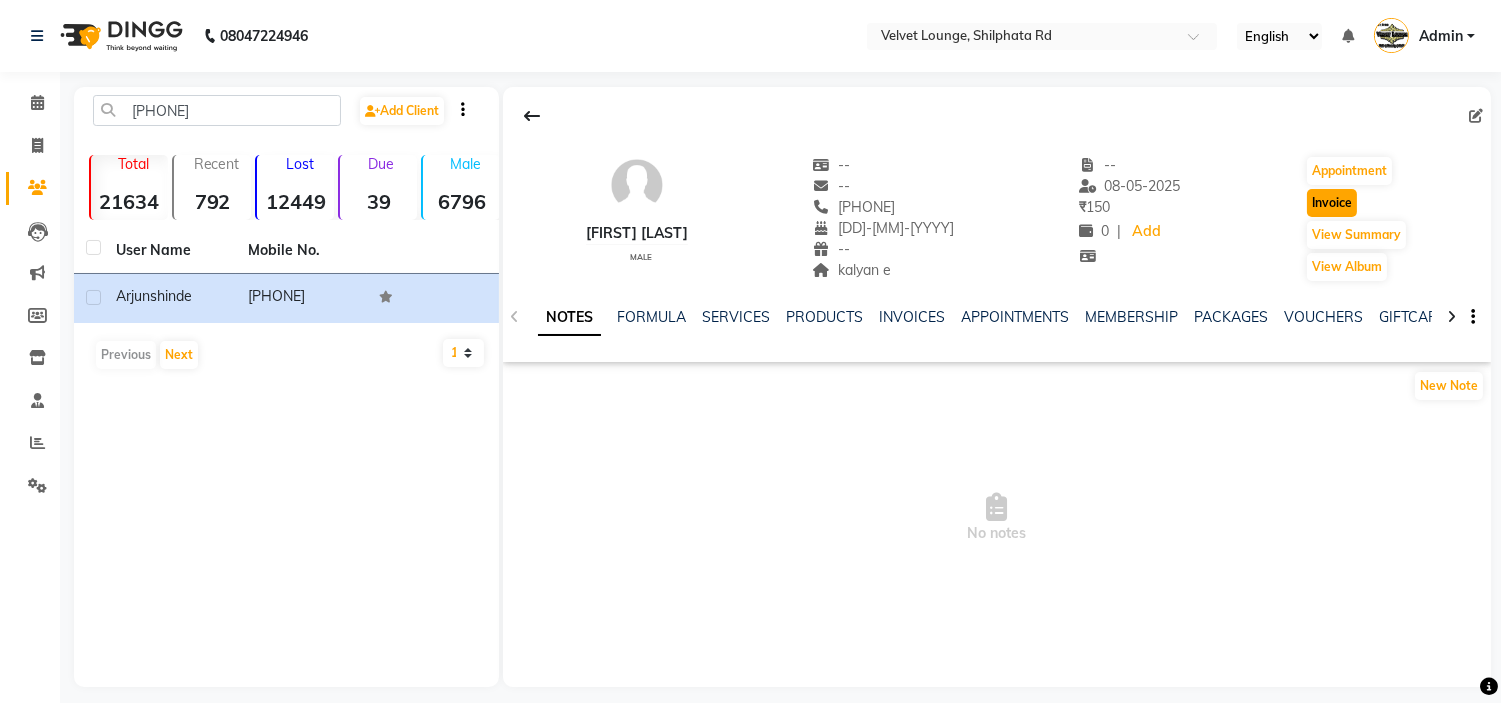 click on "Invoice" 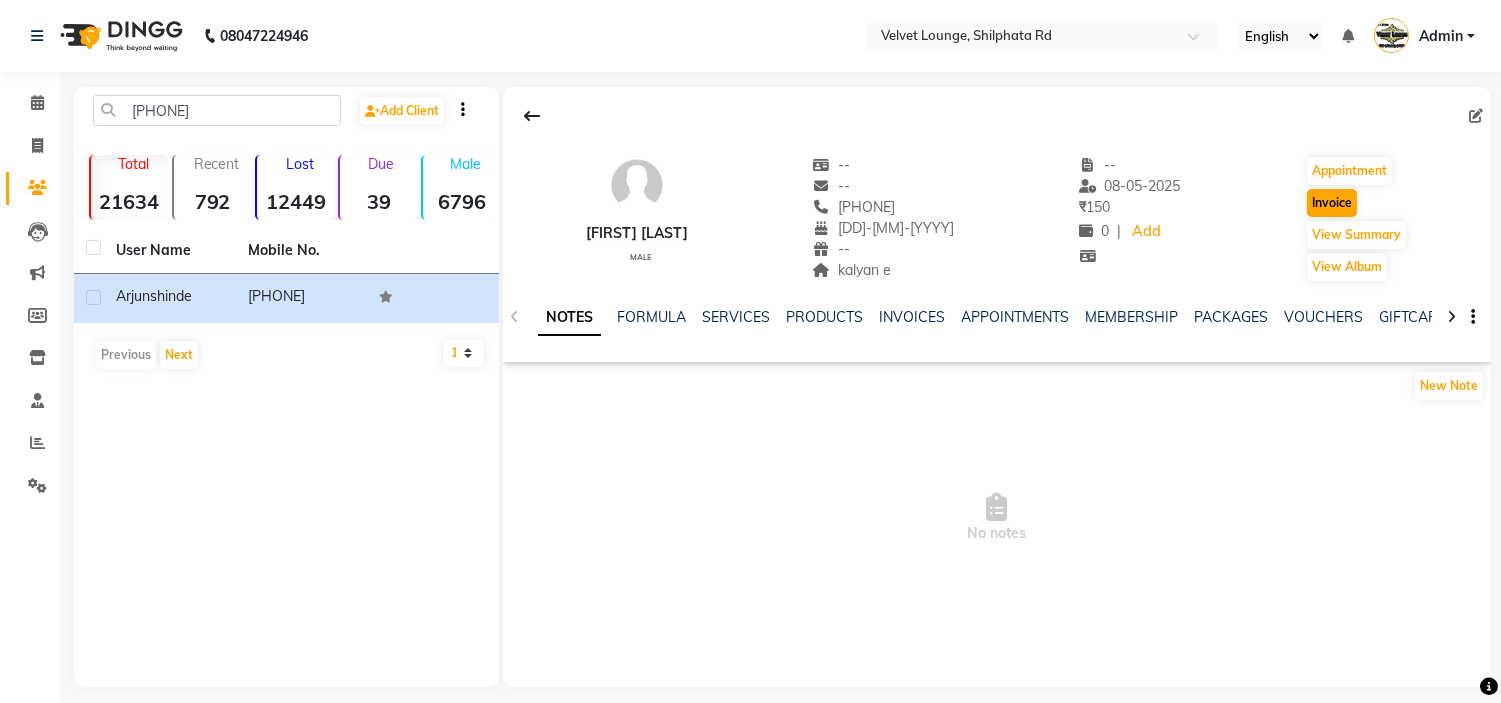 select on "service" 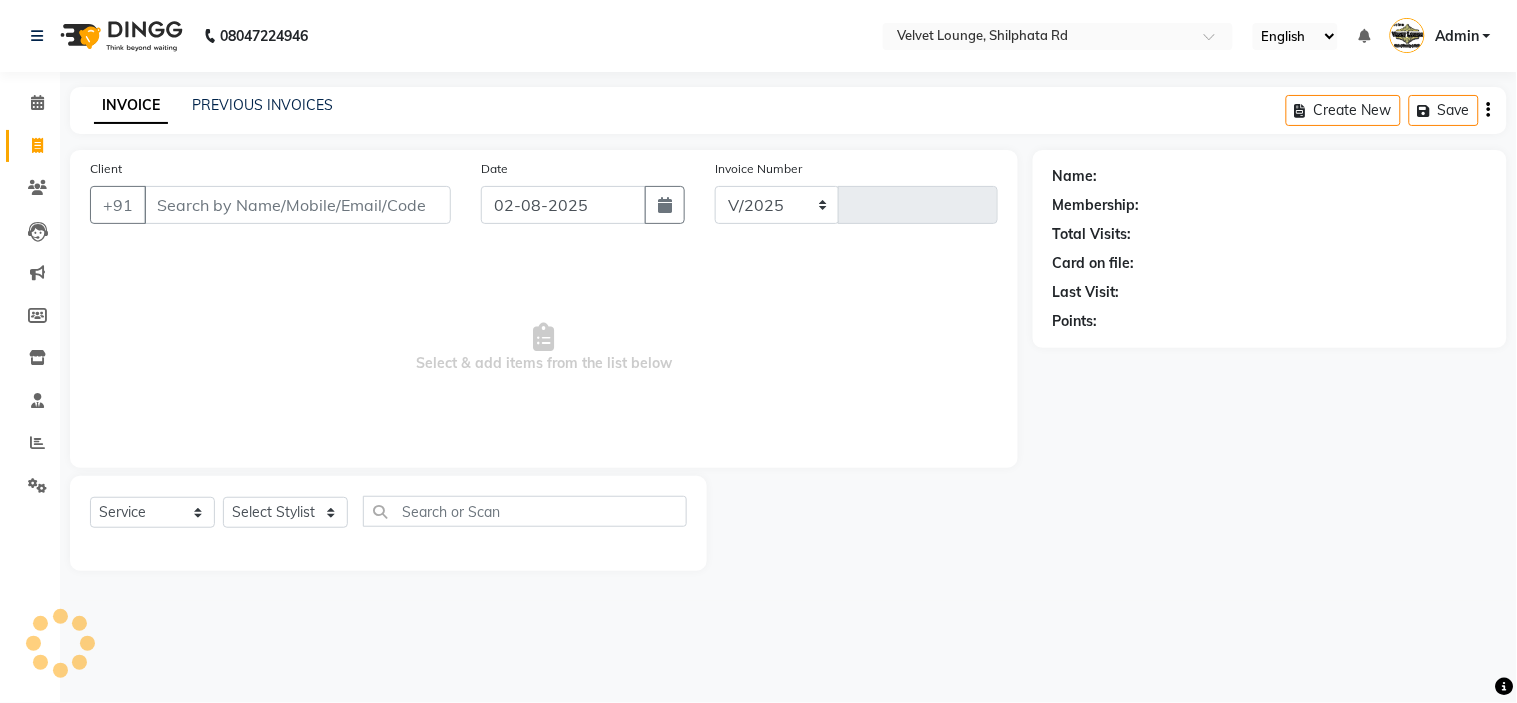 select on "122" 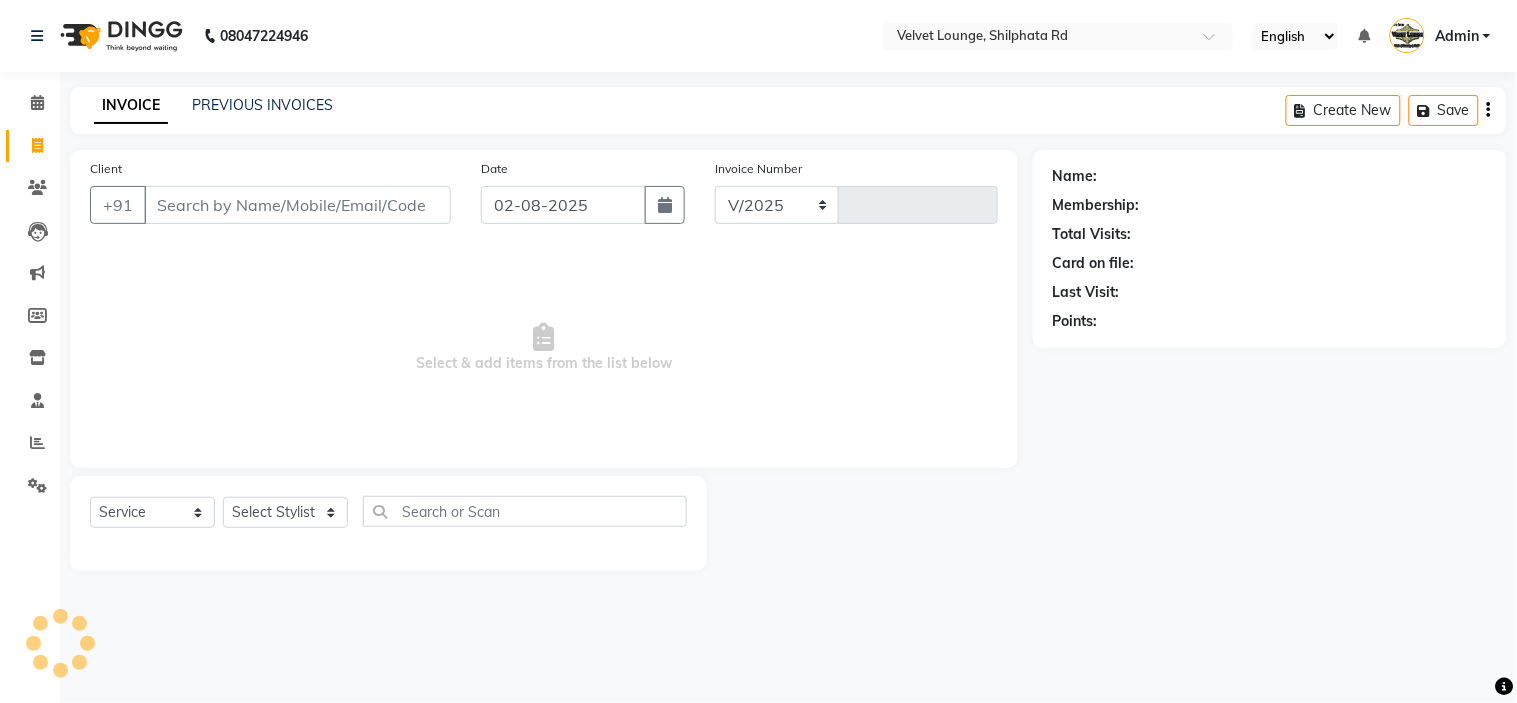 type on "1592" 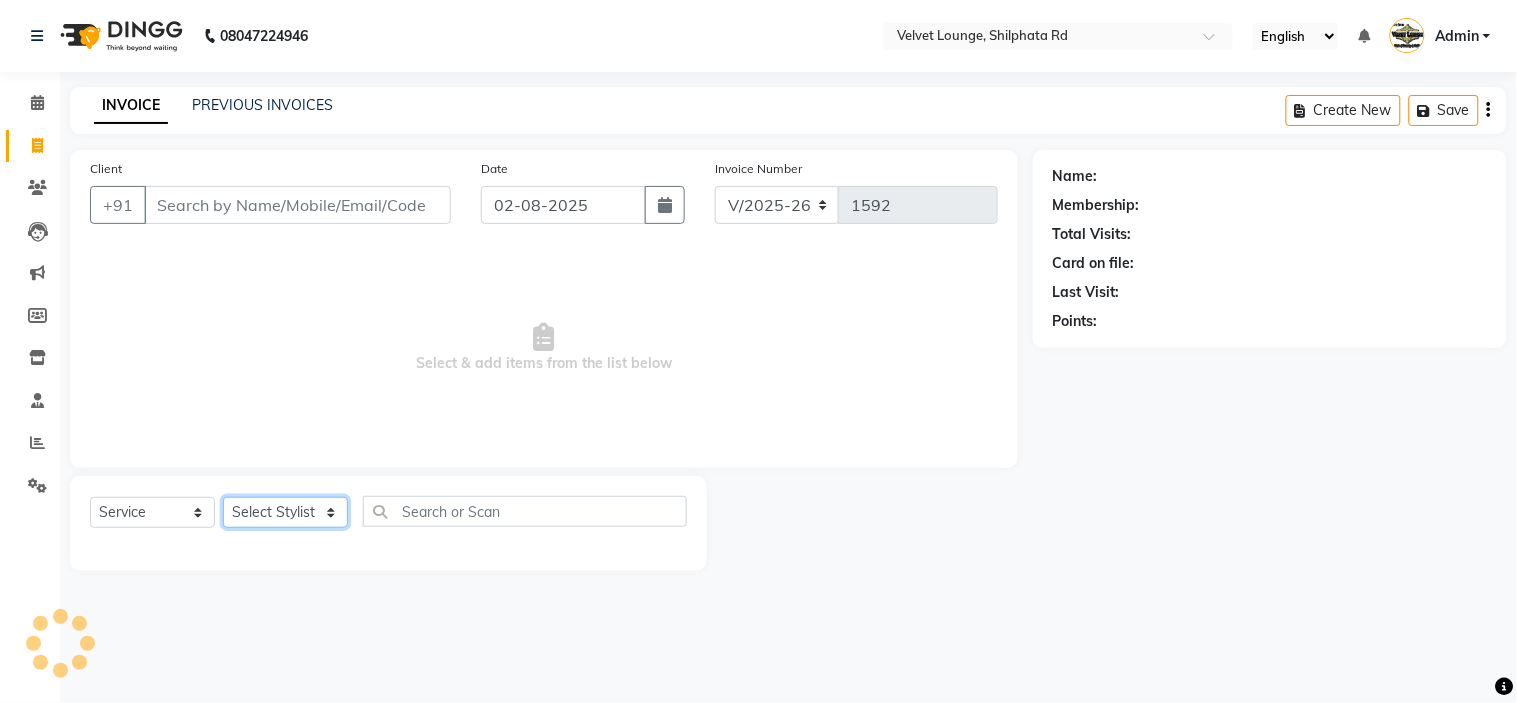 click on "Select Stylist" 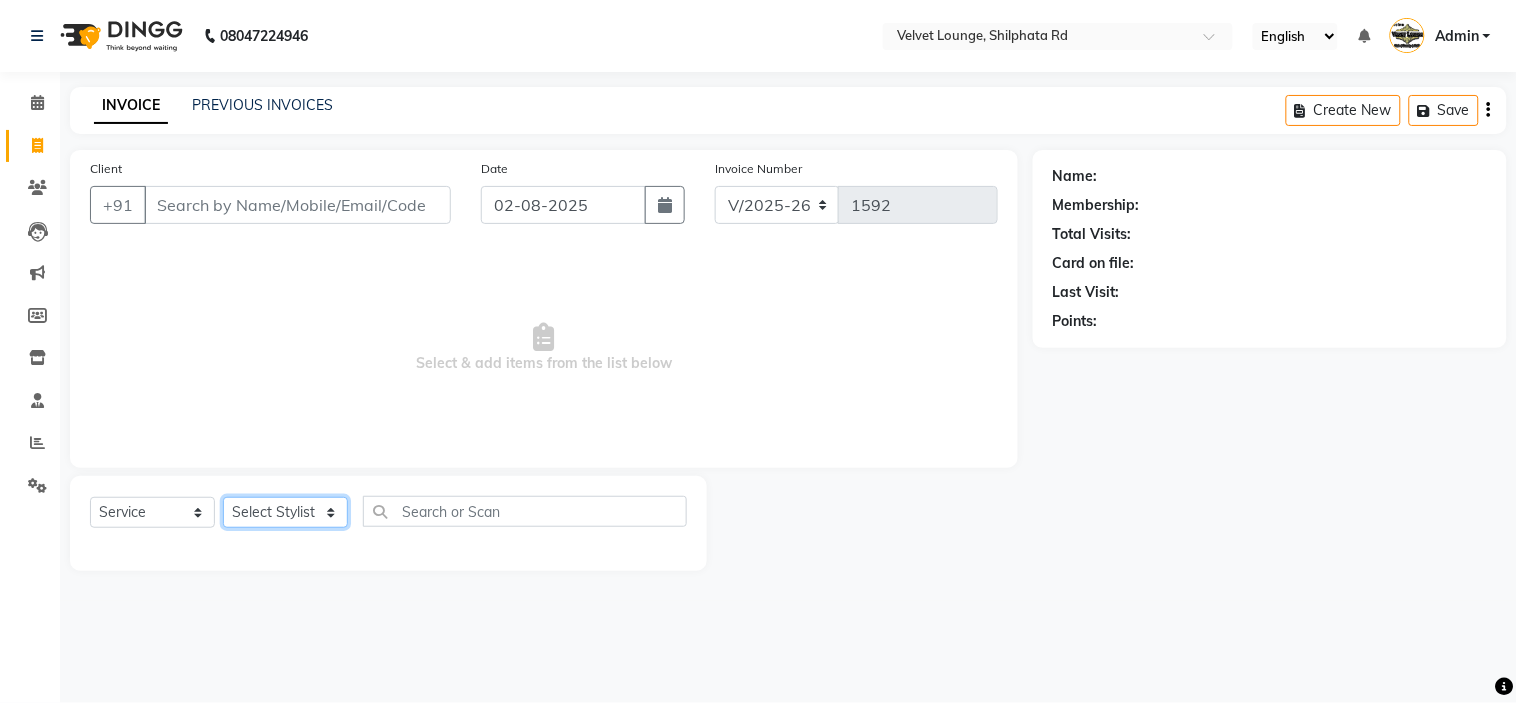type on "[PHONE]" 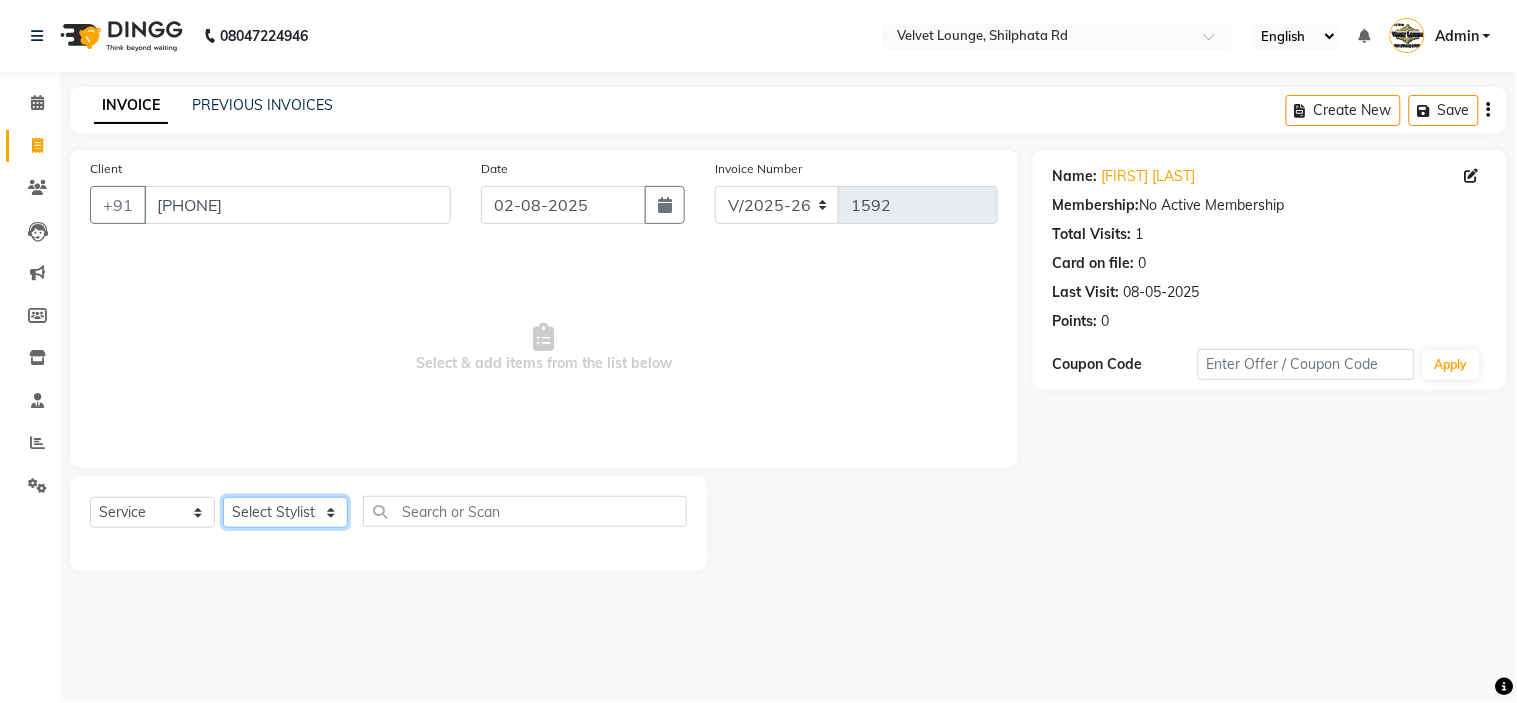 select on "31385" 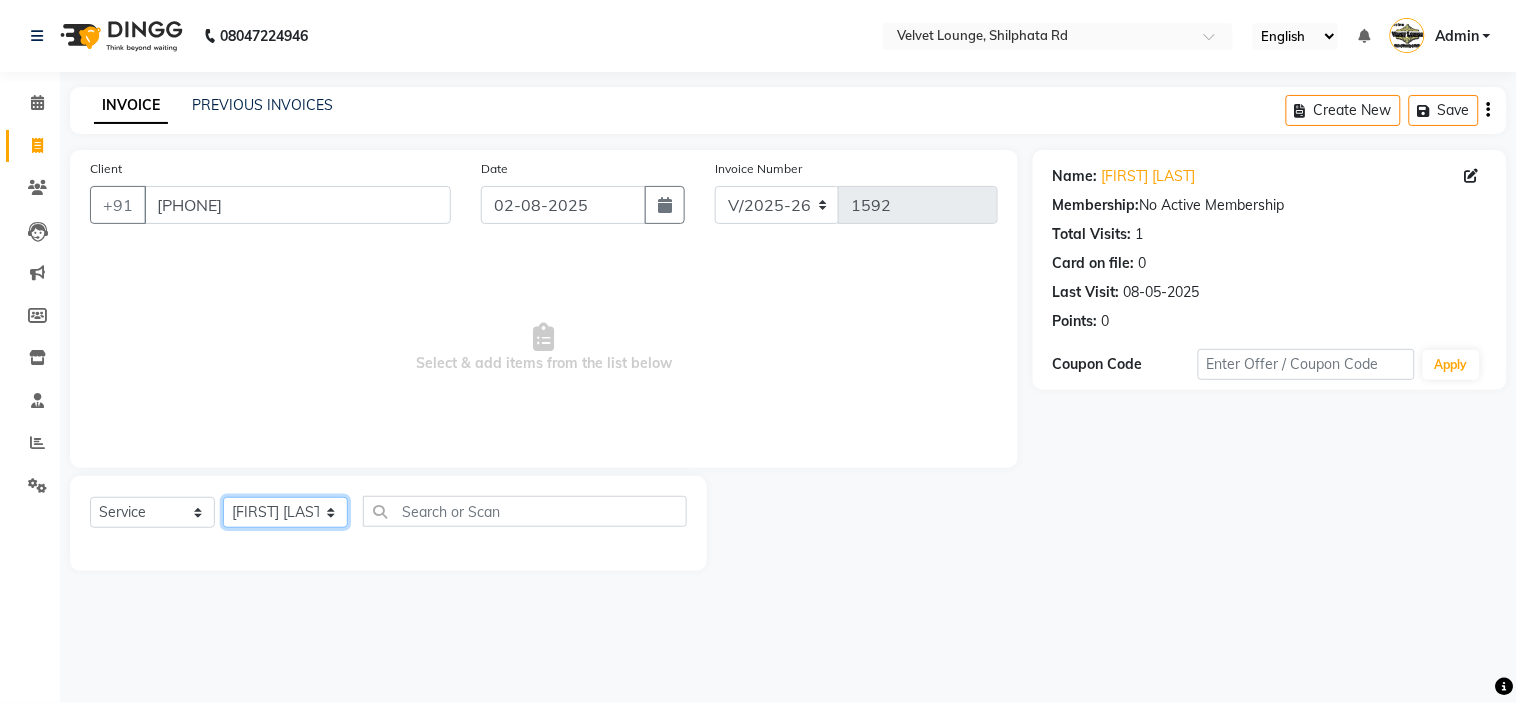 click on "Select Stylist aadil mohaMAD  aarif khan Abrar Ajay ajay jaishwal alam khan aman amit kumar  ANJALI SINGH Ashish singh ashwini palem  Ayan Ali chandradeep DOLLY faizan siddique  fardeen shaikh Garima singh Gulshan jaya jyoti deepak chandaliya kalam karan  Madhu manish sir miraj khan  Mohmad Adnan Ansari mustakin neeta kumbhar neha tamatta pradnya rahul thakur RAZAK SALIM SAIKH rohit Rutuja SAHEER sahil khan salman mahomad imran  SALMA SHAIKH SAMEER KHAN sana santosh jaiswal saqib sayali shaddma  ansari shalu mehra shekhar bansode SHIVADURGA GANTAM shubham pal  shweta pandey varshita gurbani vishal shinde" 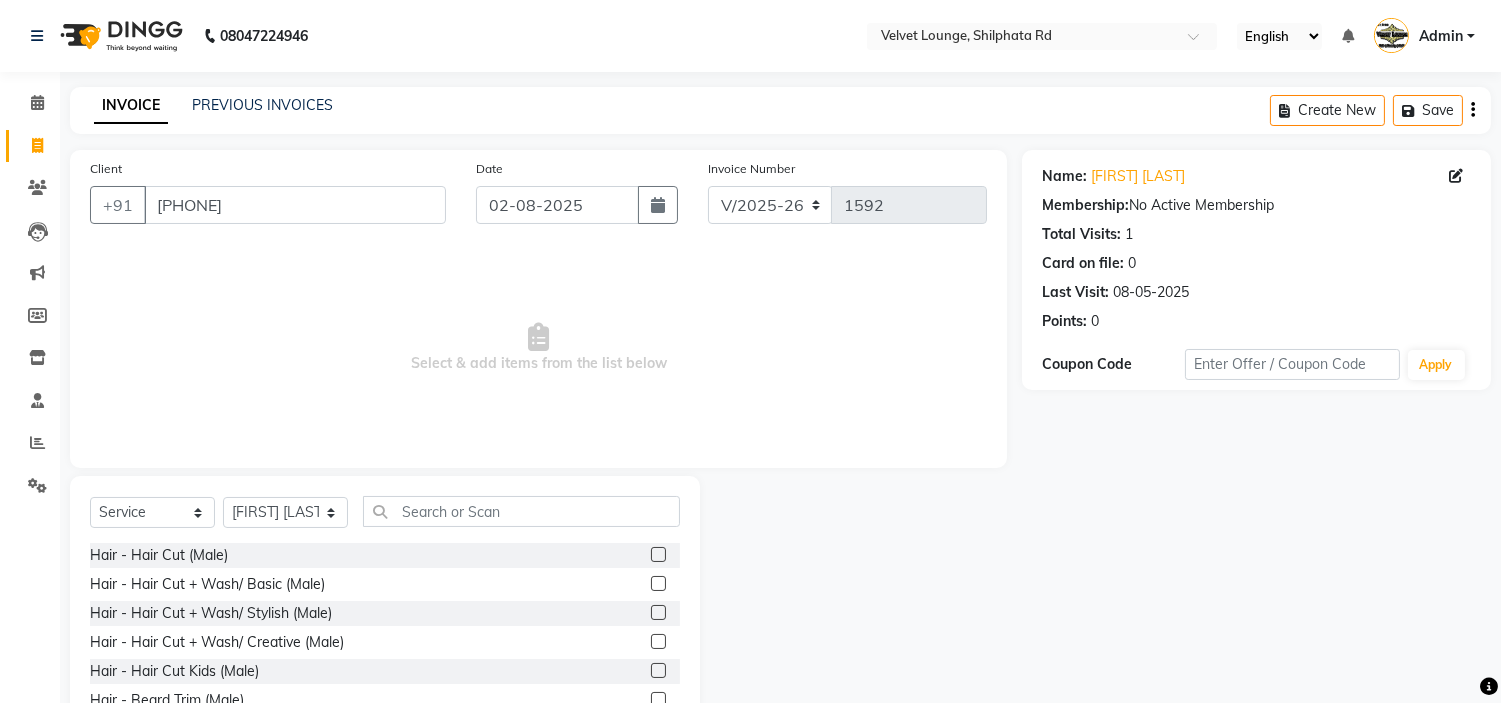 click 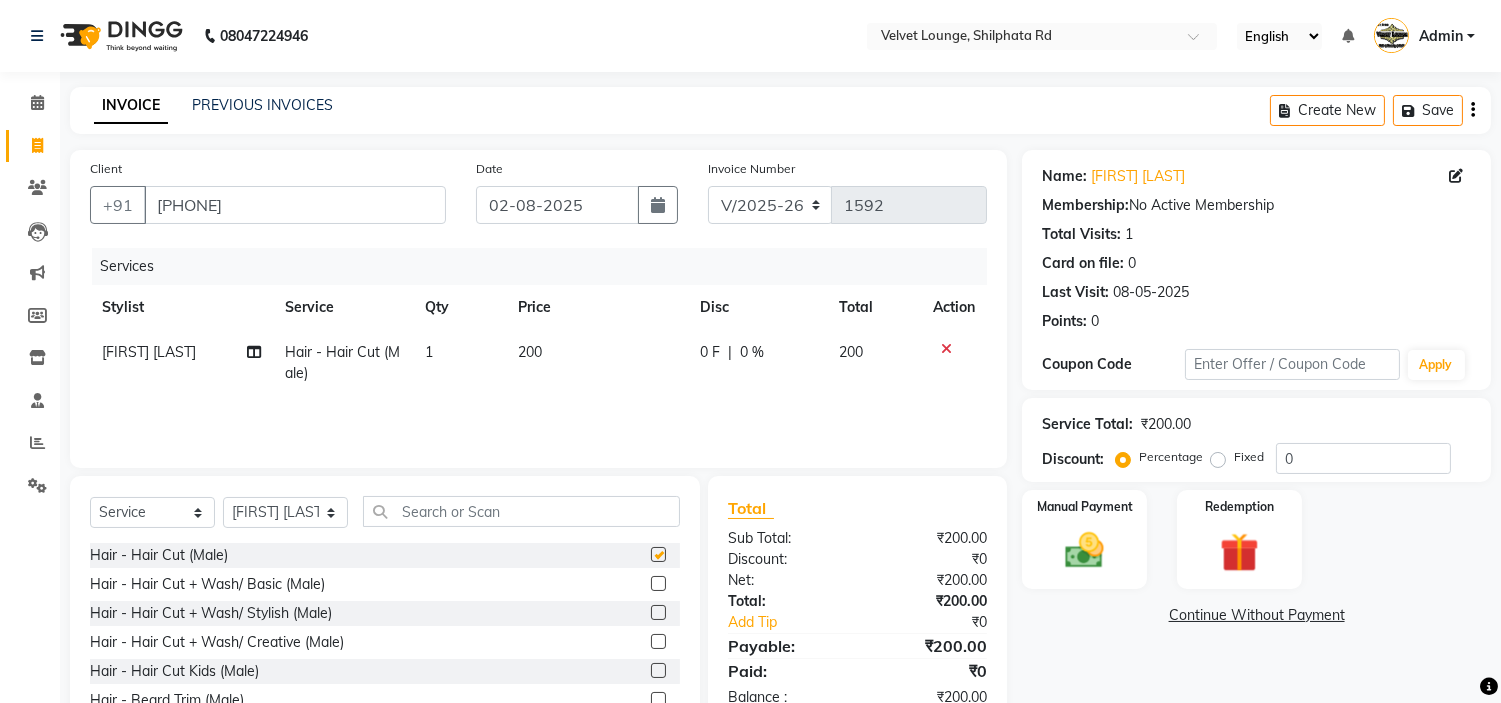 checkbox on "false" 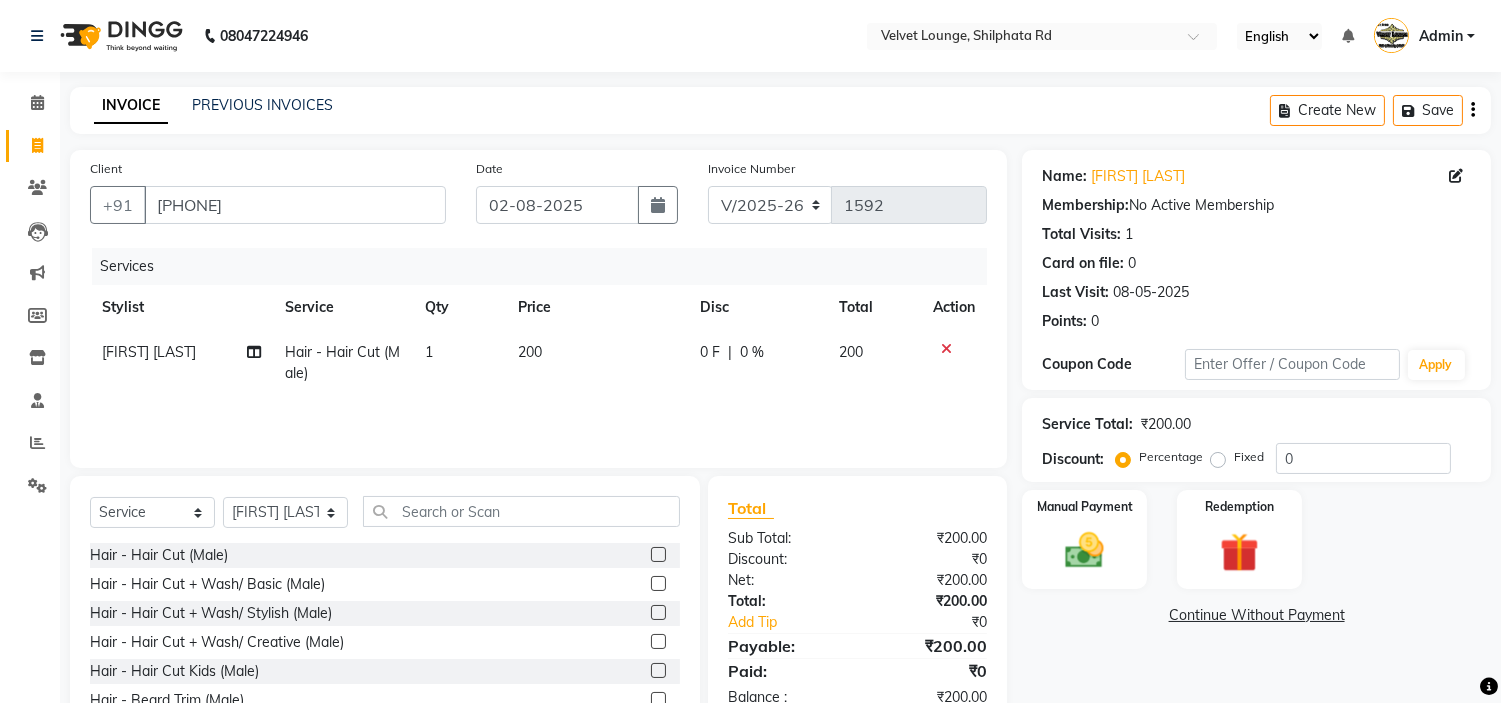 click on "0 F" 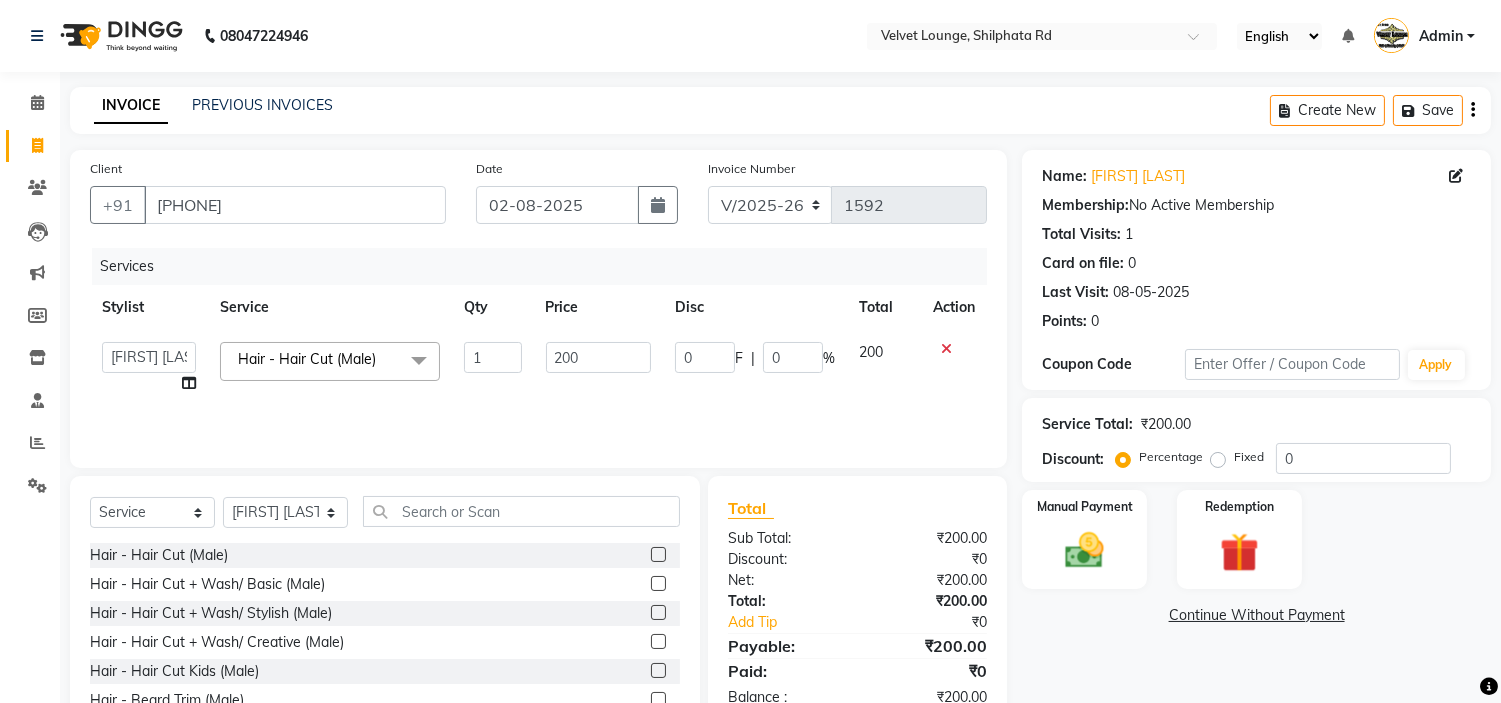 click on "0" 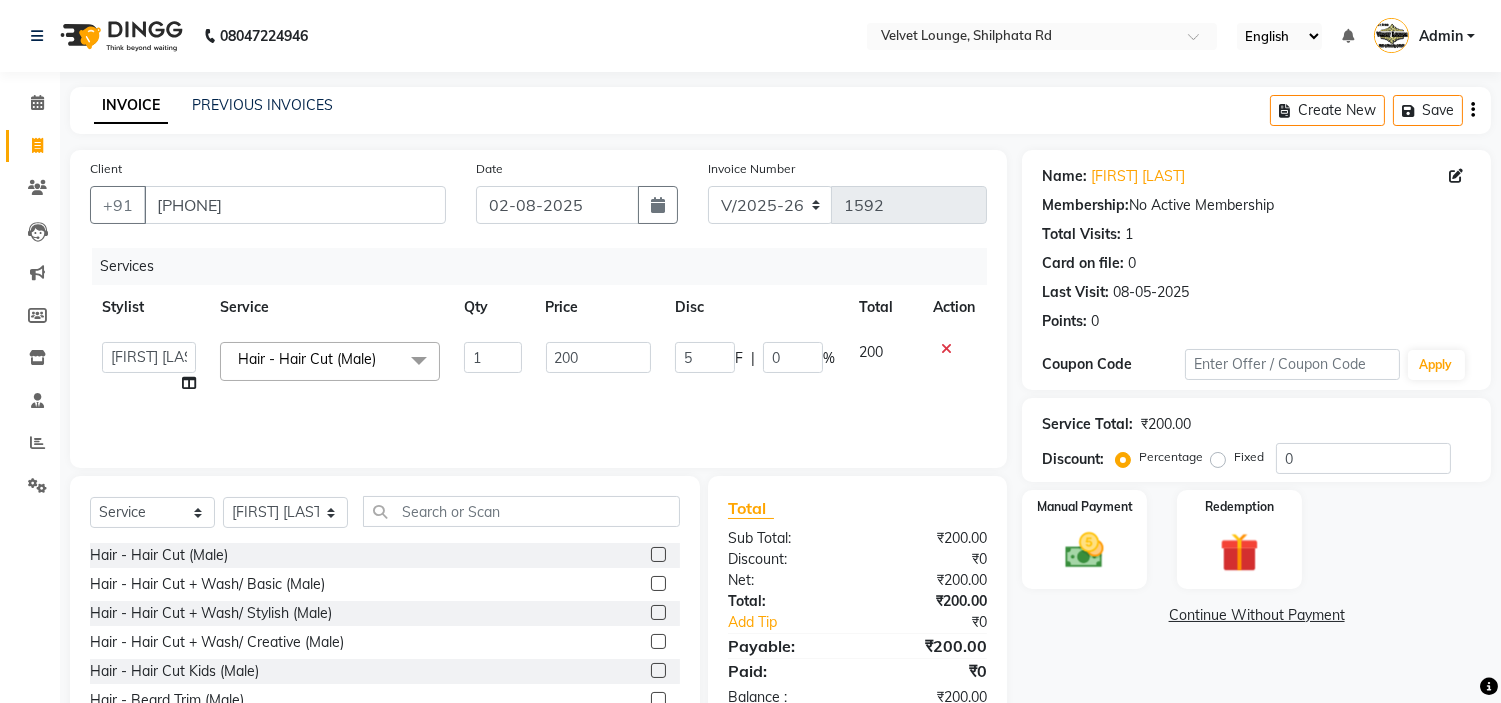 type on "50" 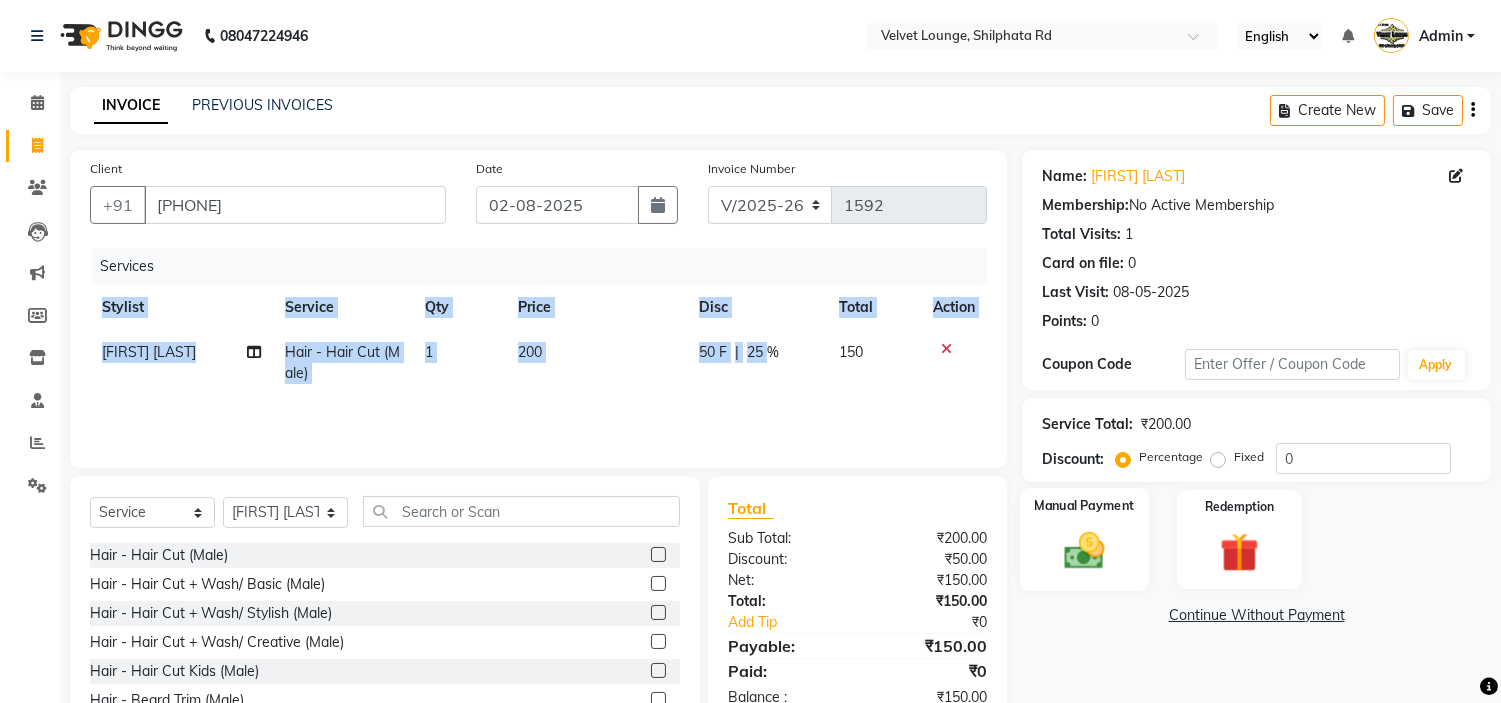 scroll, scrollTop: 0, scrollLeft: 14, axis: horizontal 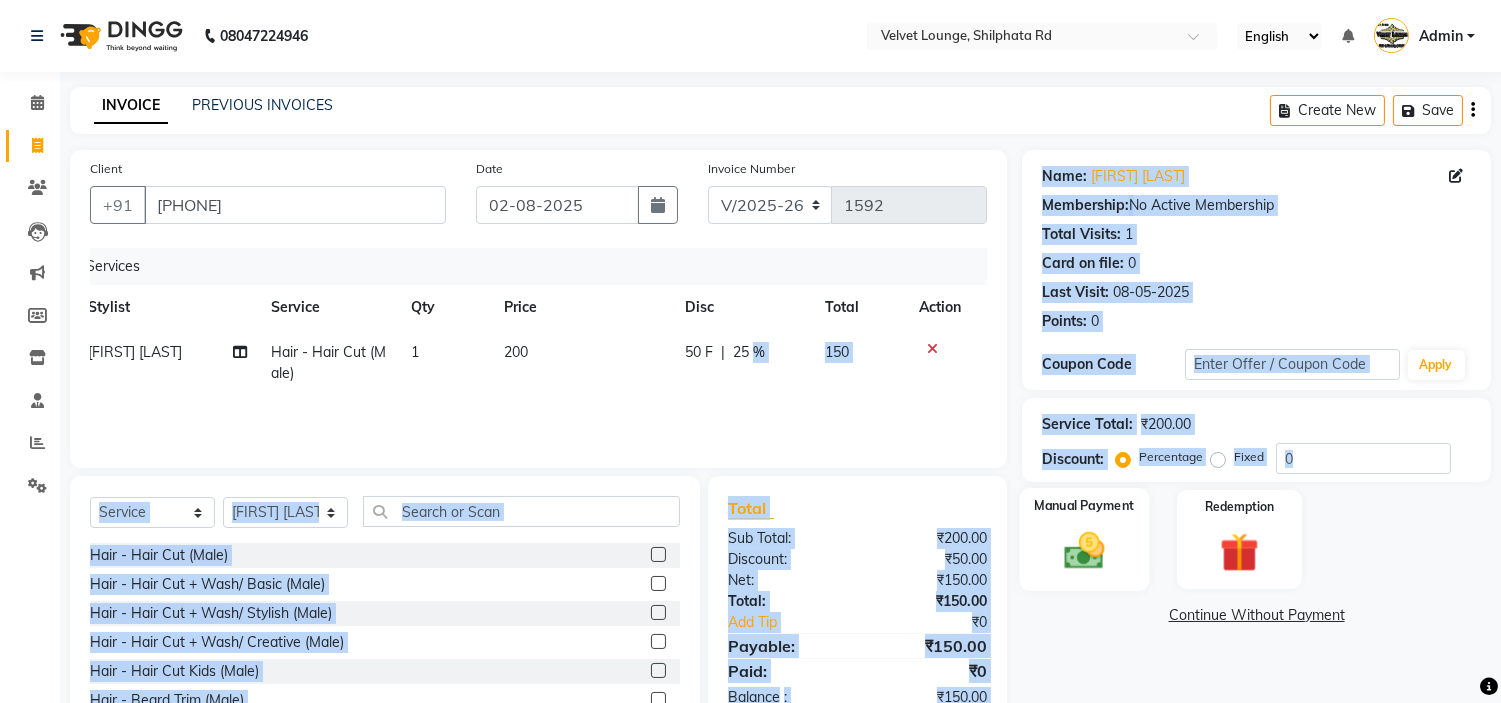 drag, startPoint x: 768, startPoint y: 384, endPoint x: 1033, endPoint y: 545, distance: 310.0742 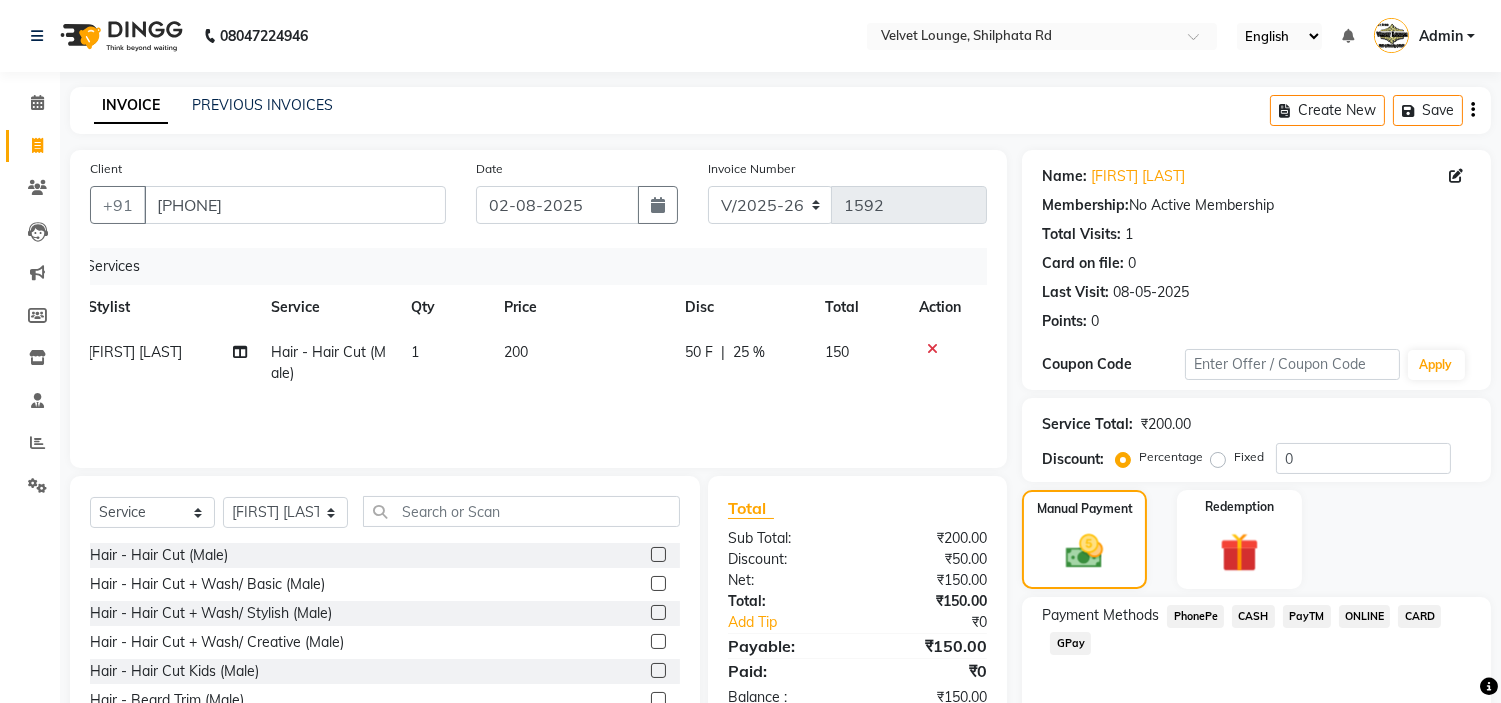 click on "PayTM" 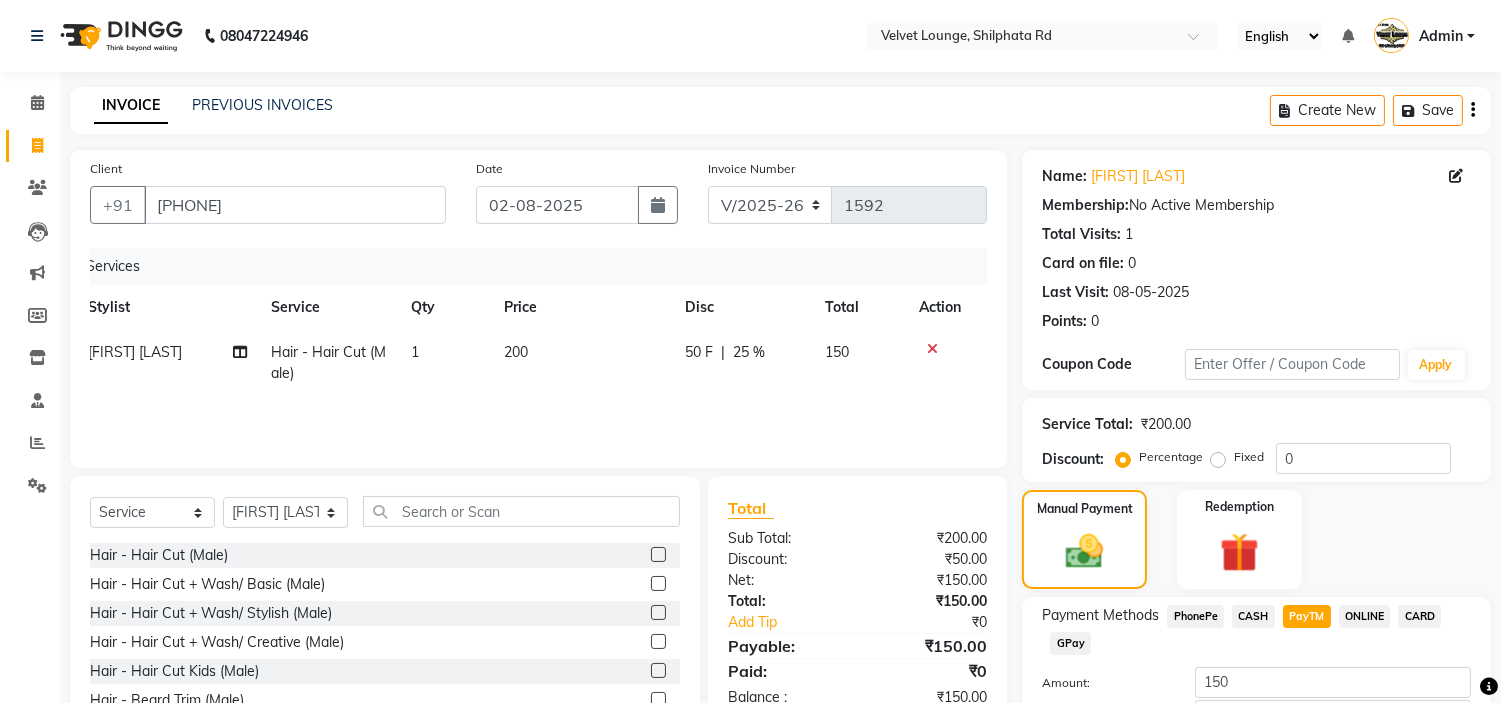 scroll, scrollTop: 141, scrollLeft: 0, axis: vertical 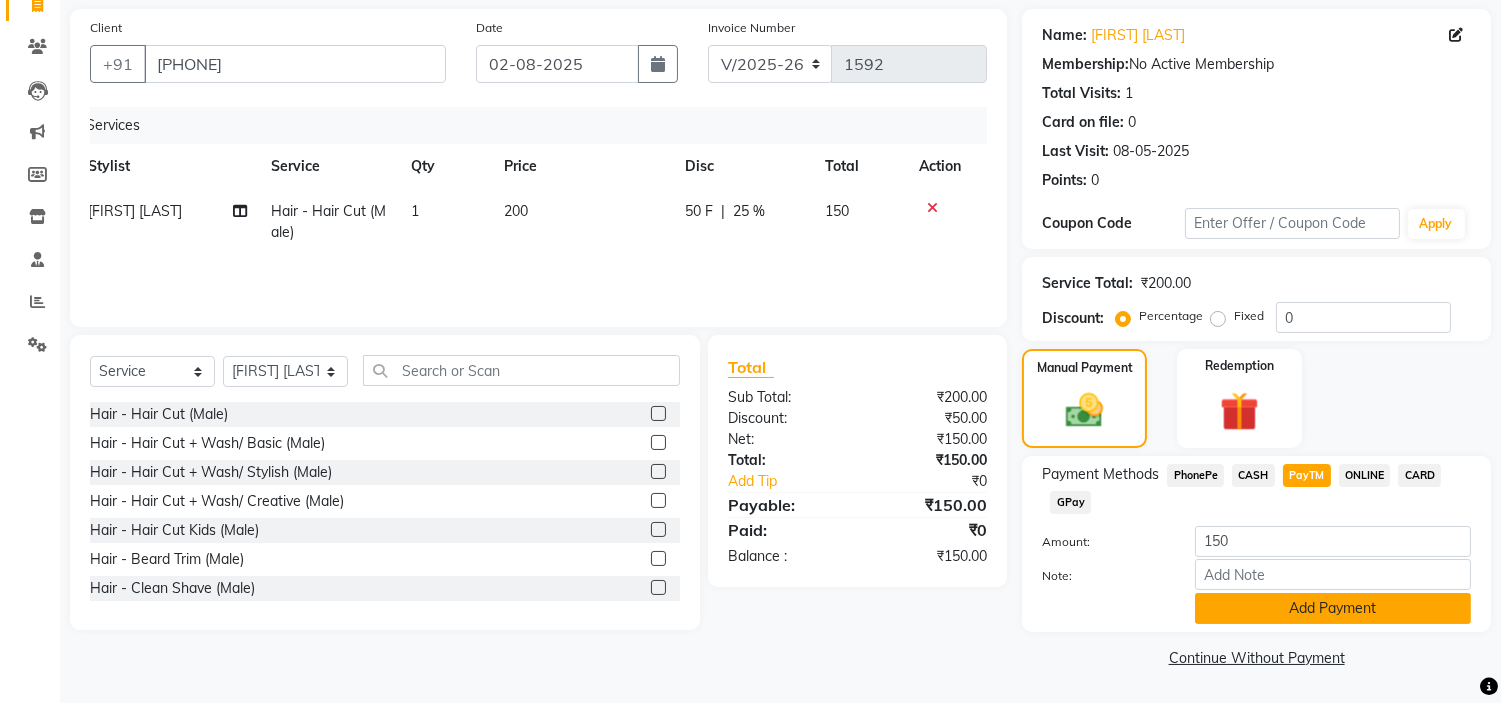 click on "Add Payment" 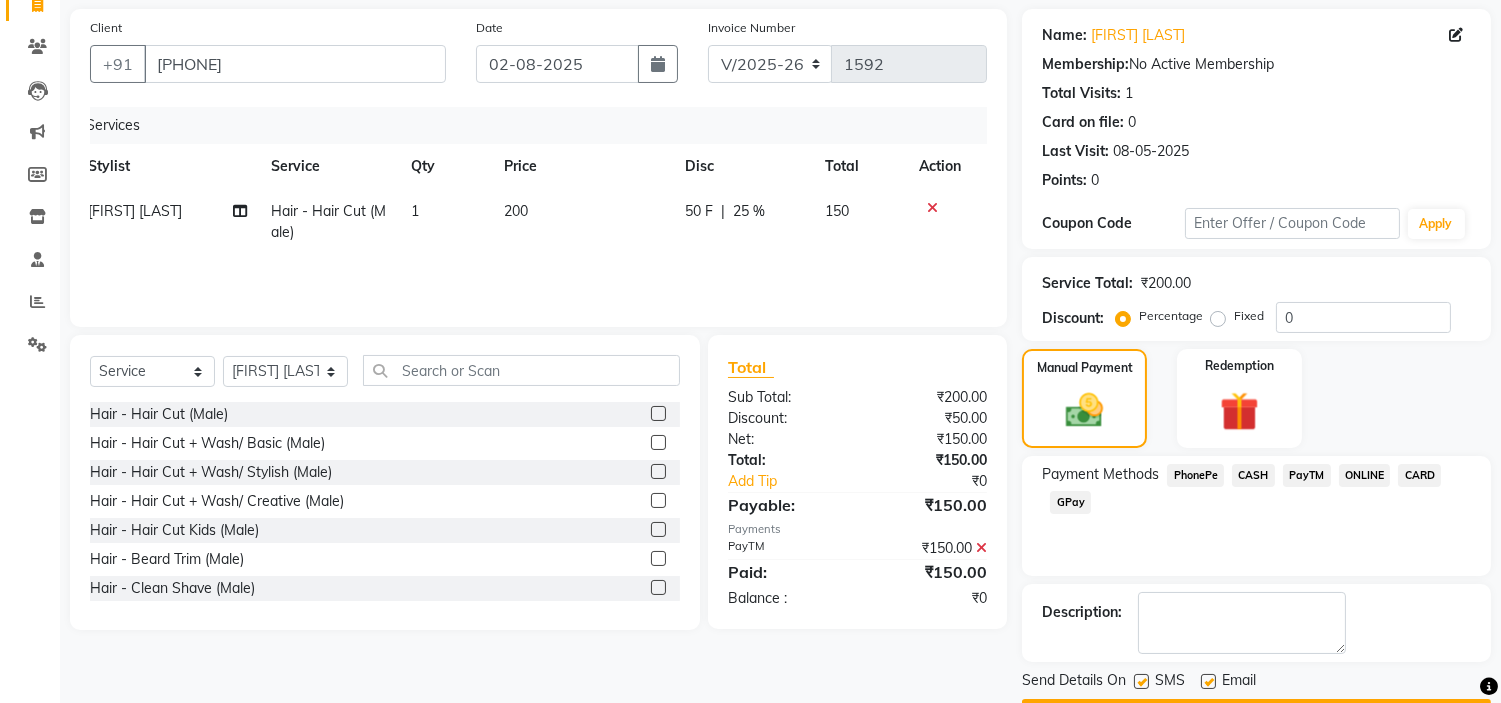 scroll, scrollTop: 196, scrollLeft: 0, axis: vertical 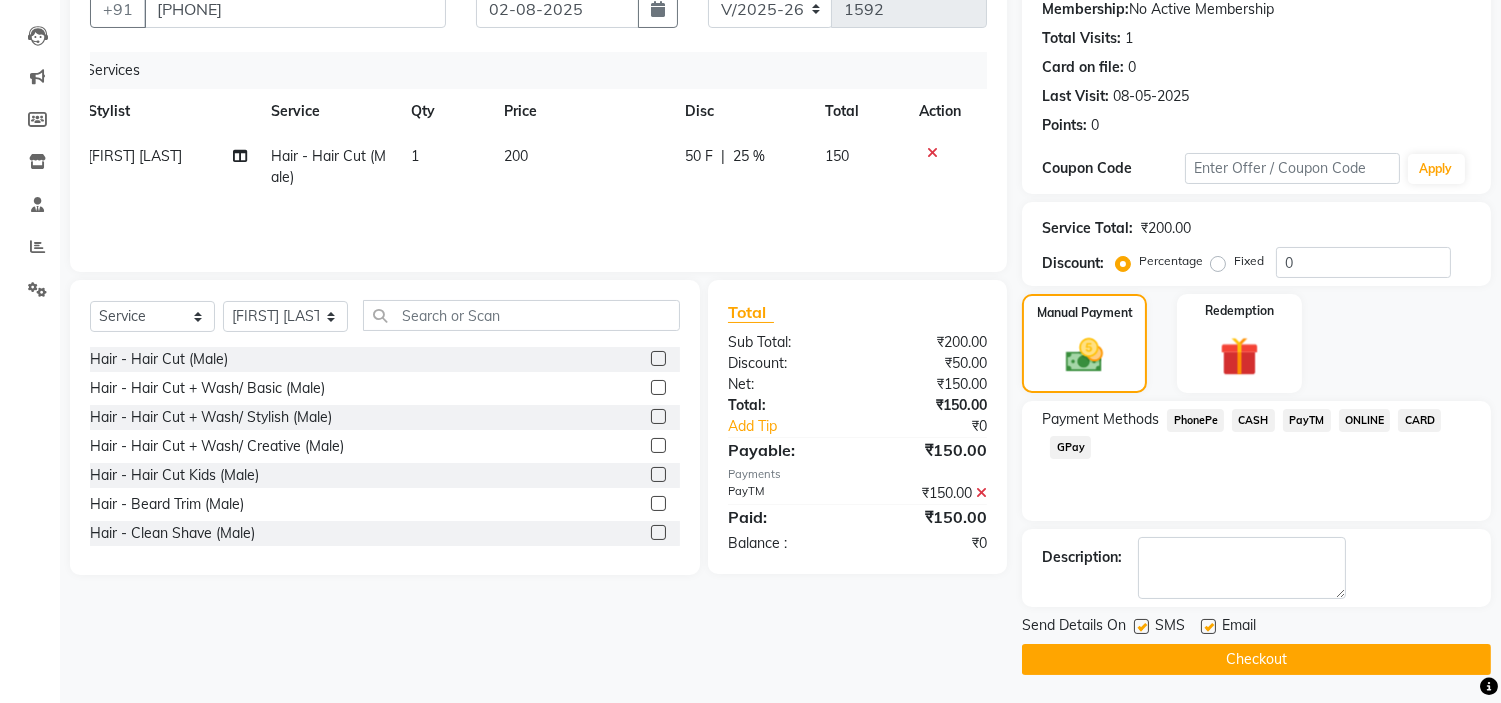 click on "Checkout" 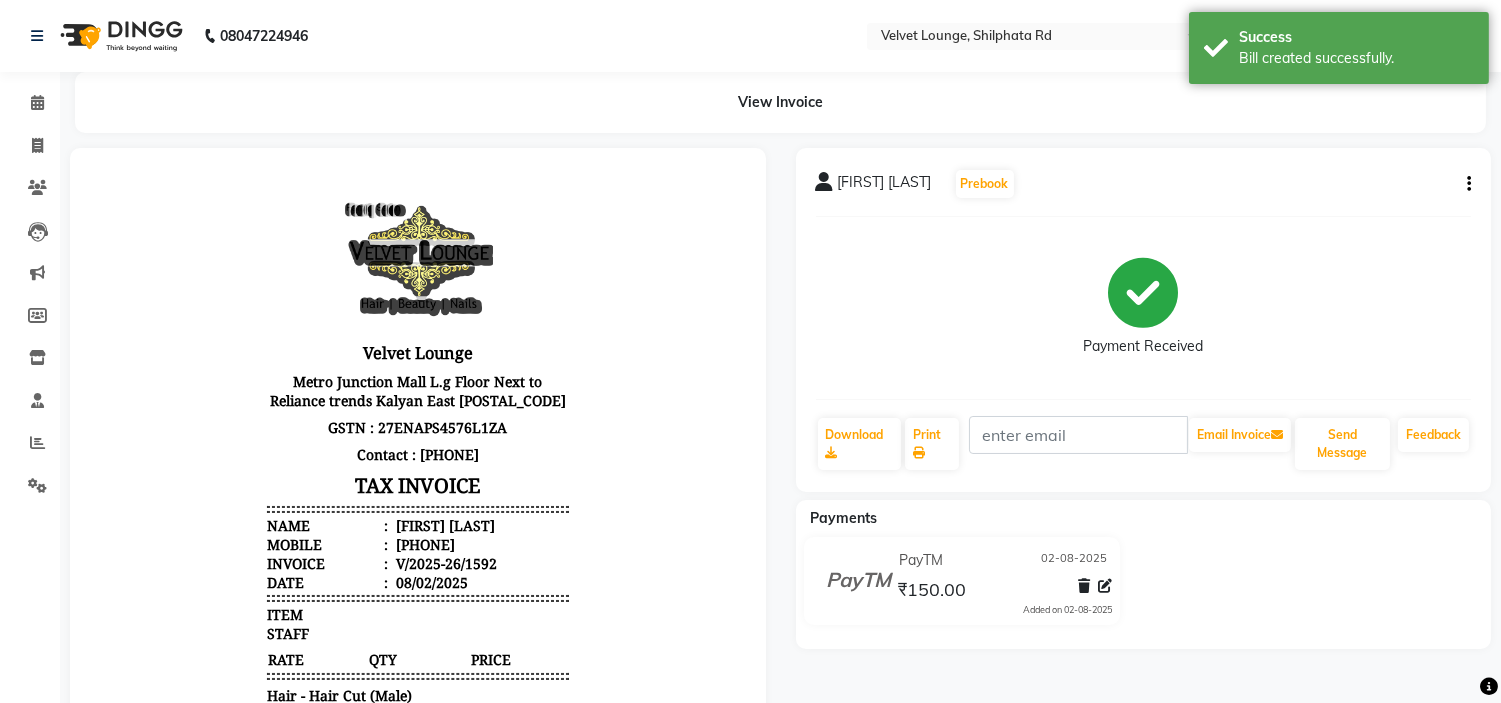 scroll, scrollTop: 0, scrollLeft: 0, axis: both 